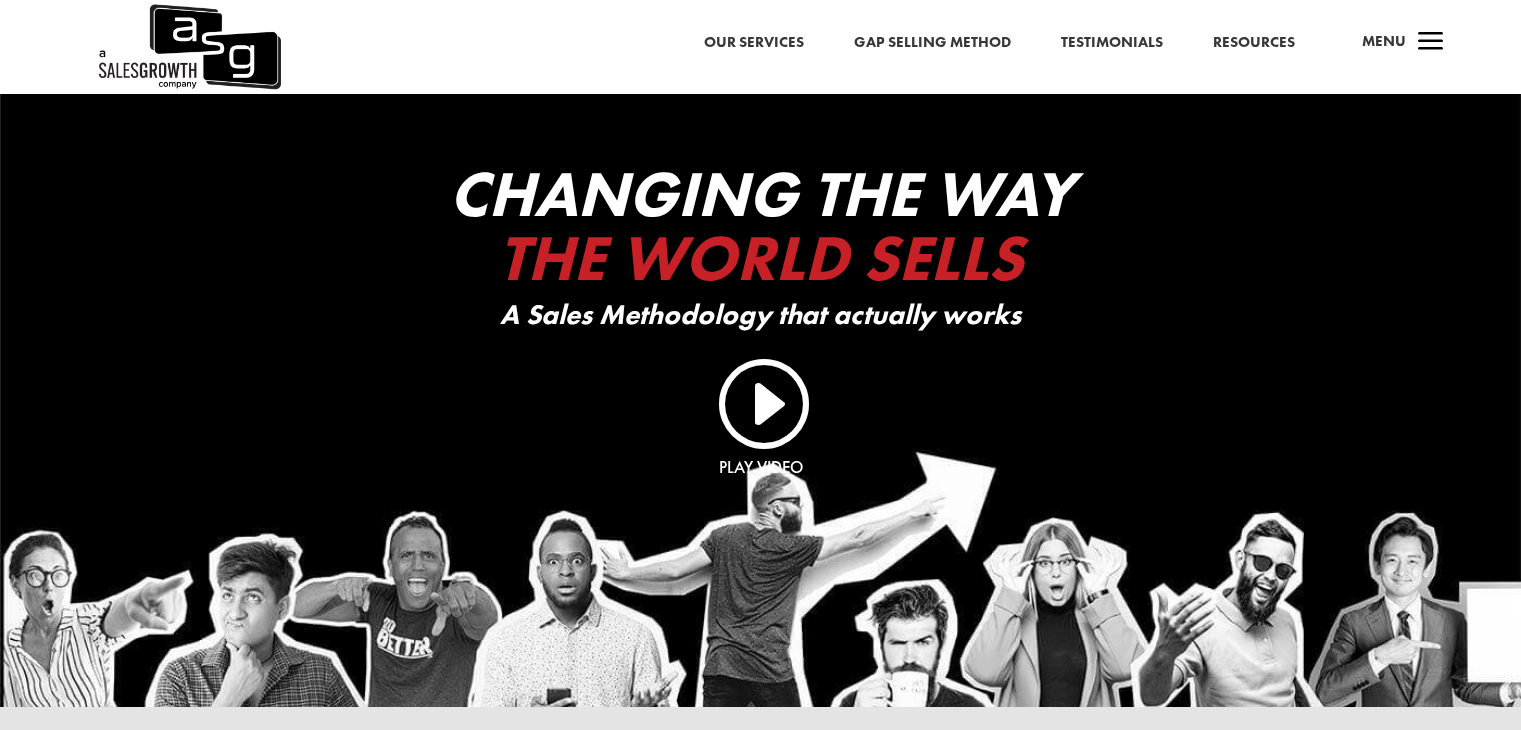 scroll, scrollTop: 0, scrollLeft: 0, axis: both 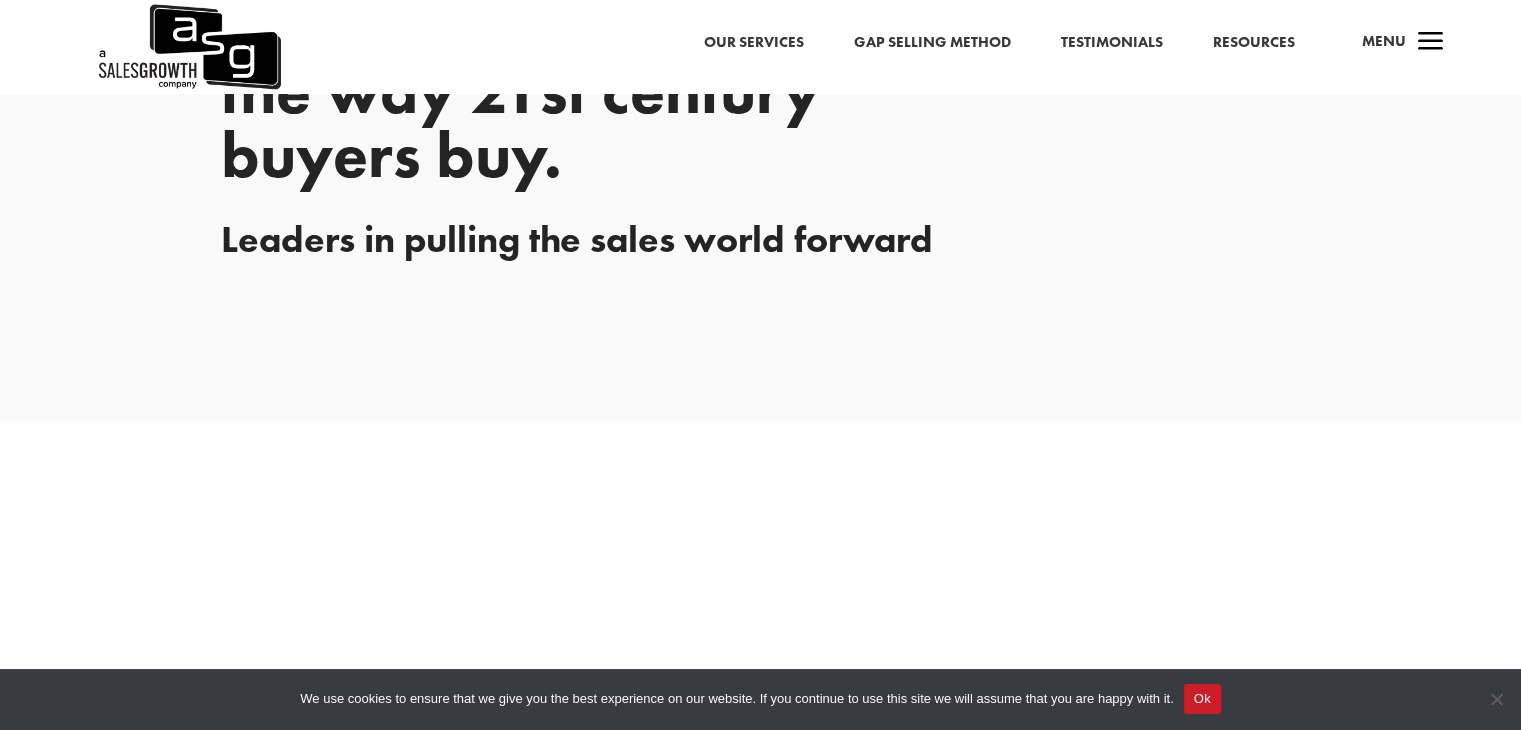 click on "Resources" at bounding box center [1254, 43] 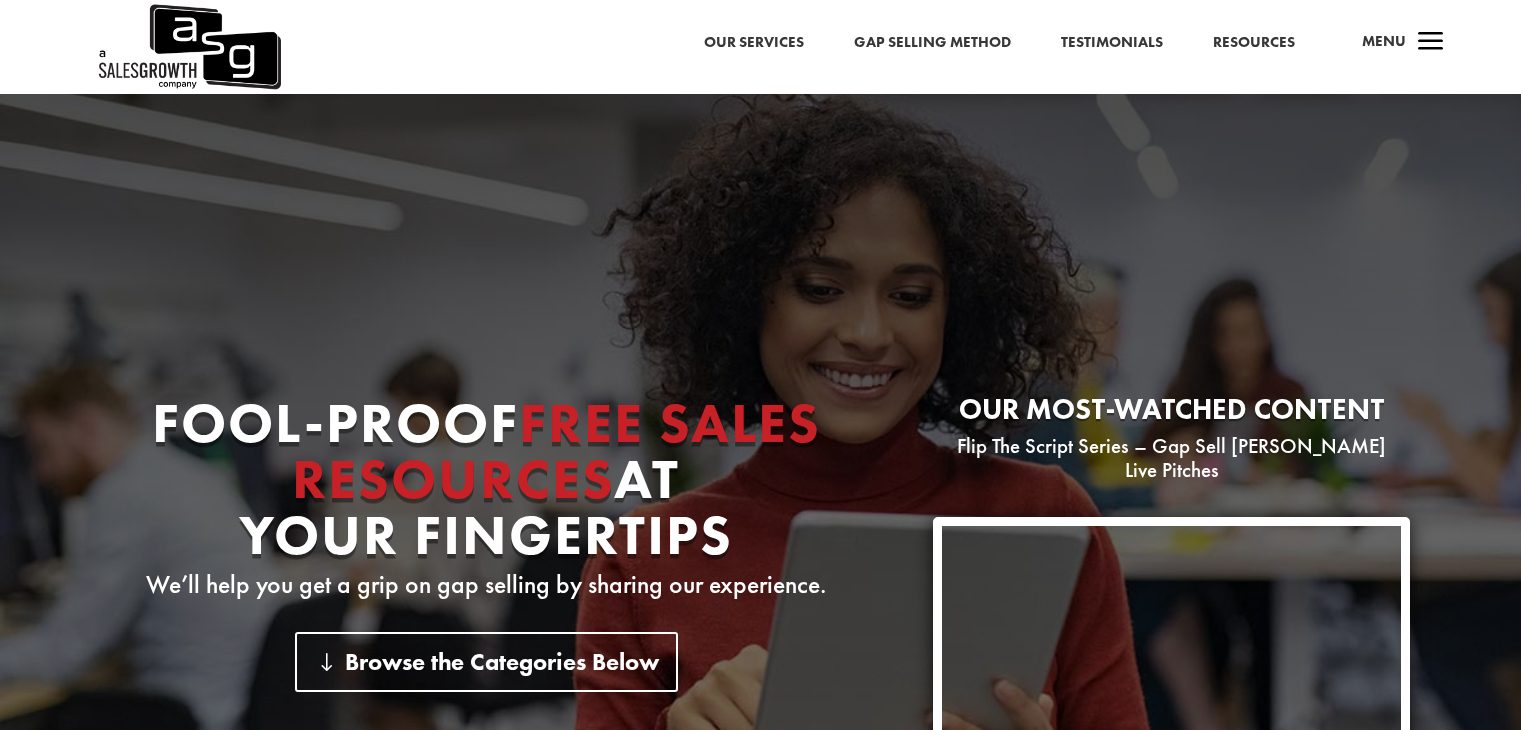 scroll, scrollTop: 0, scrollLeft: 0, axis: both 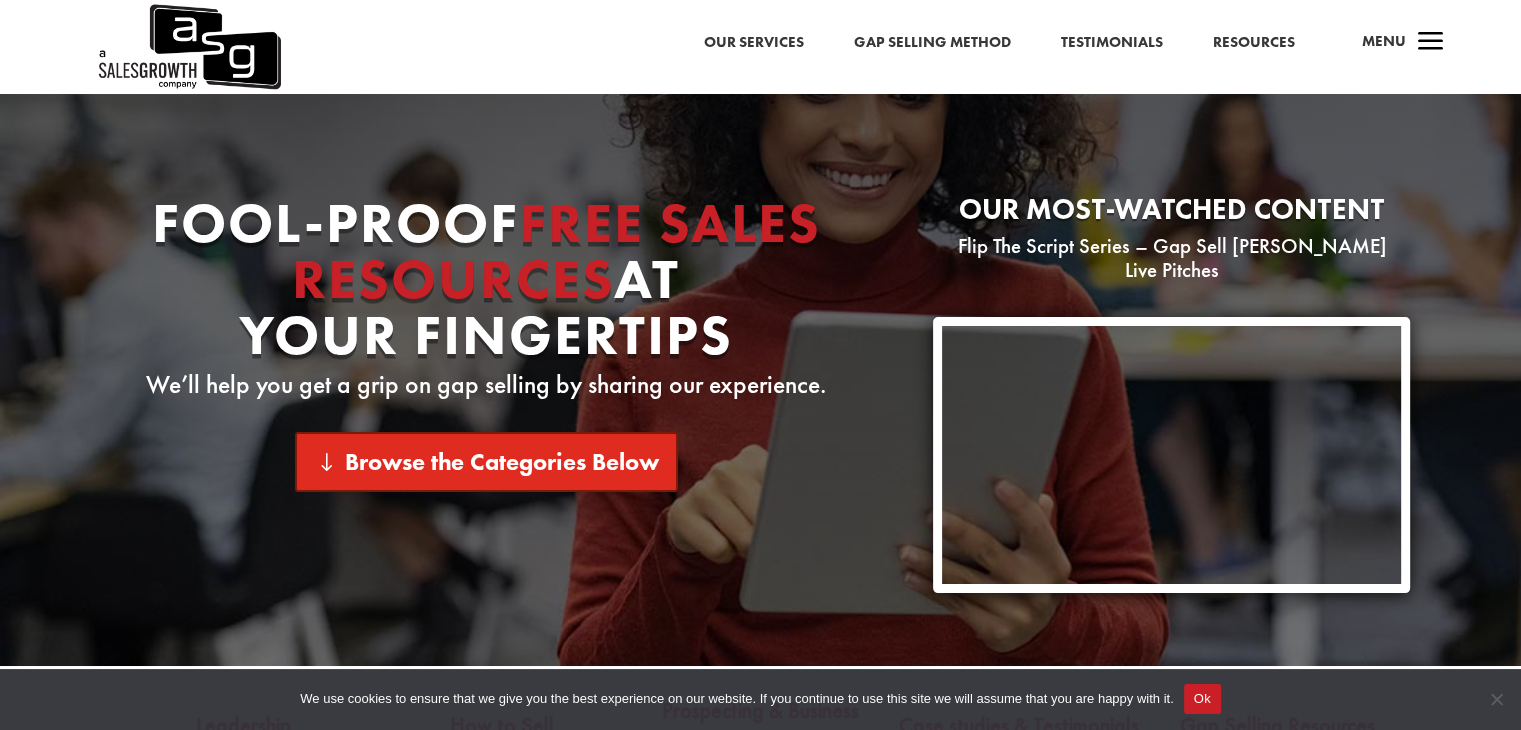 click on "Browse the Categories Below" at bounding box center [486, 461] 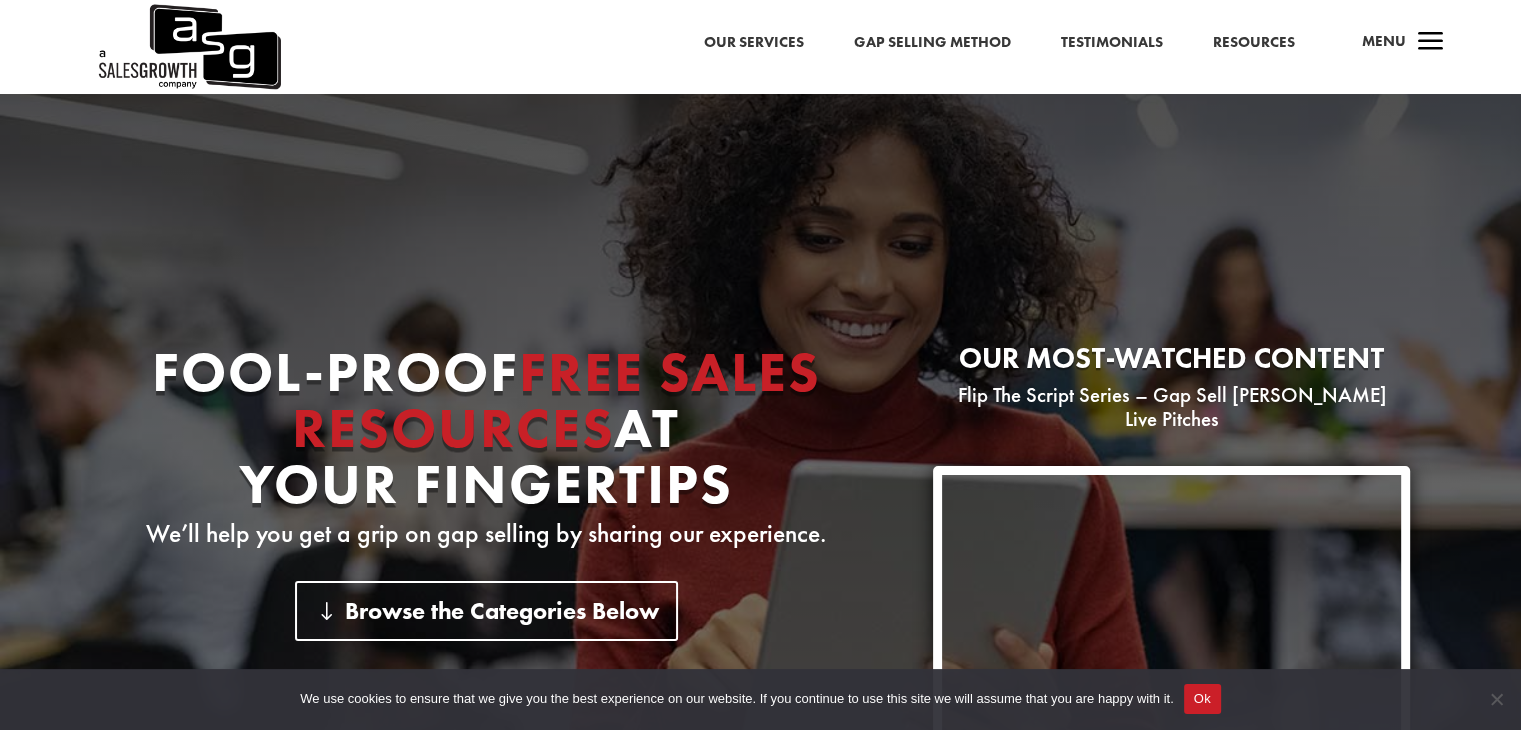 scroll, scrollTop: 0, scrollLeft: 0, axis: both 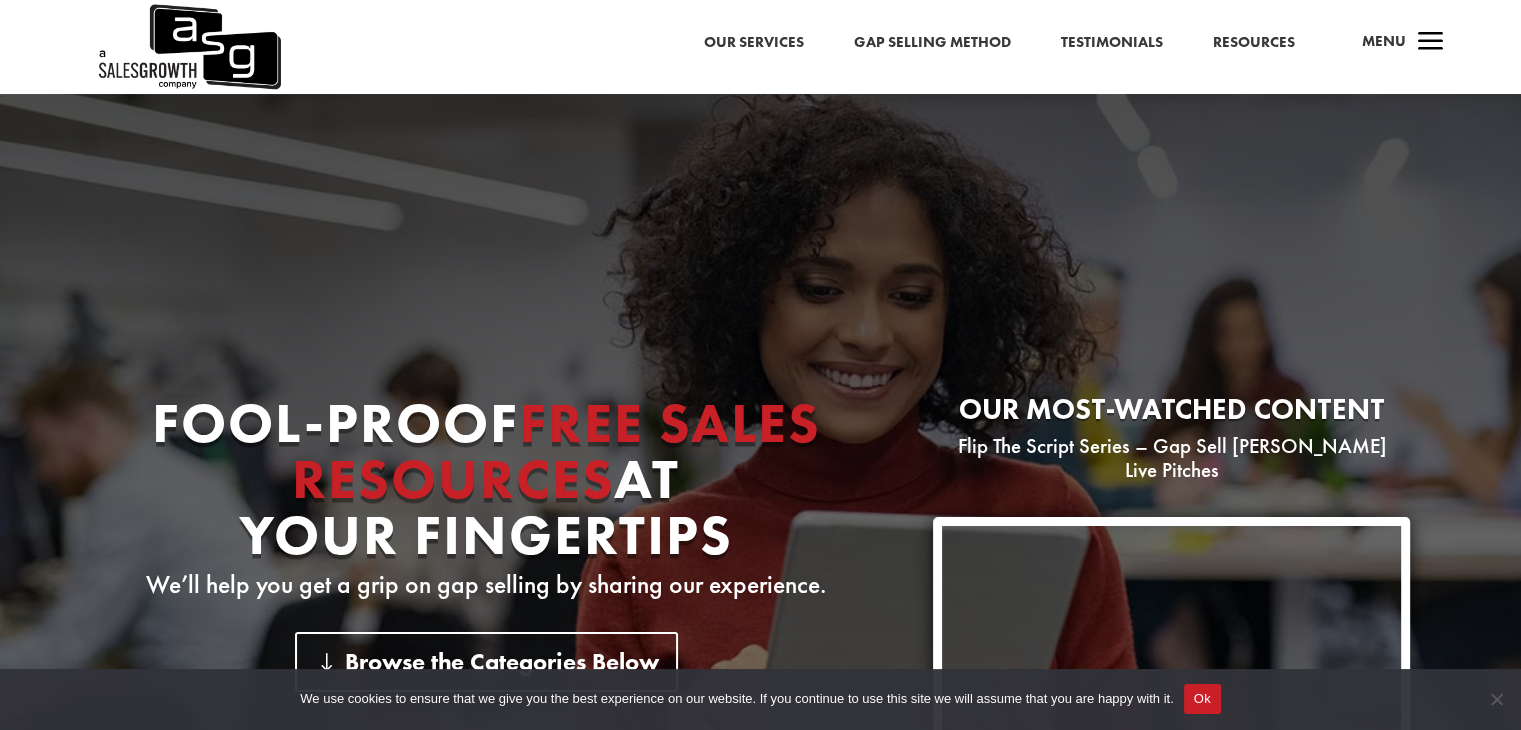 click on "a" at bounding box center (1431, 43) 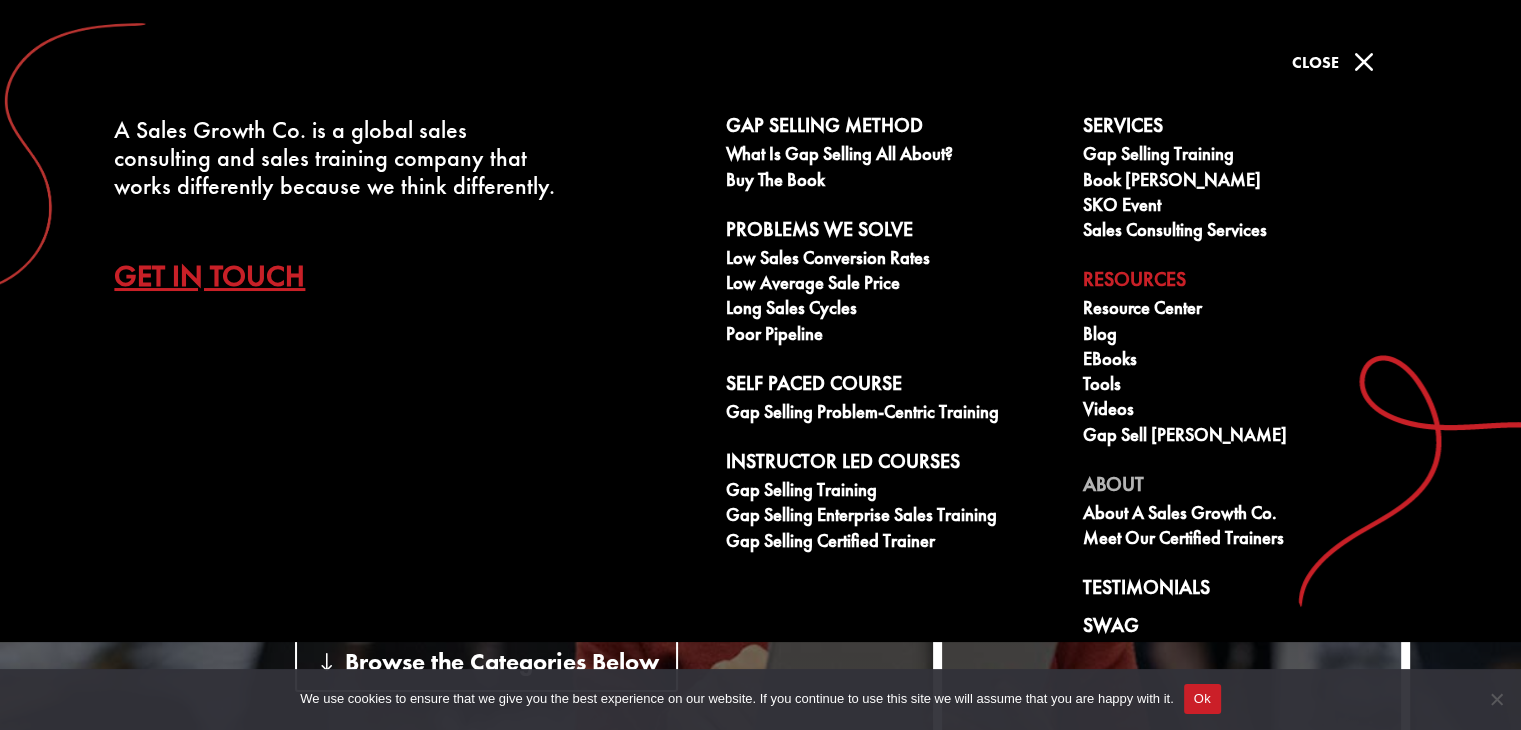 scroll, scrollTop: 29, scrollLeft: 0, axis: vertical 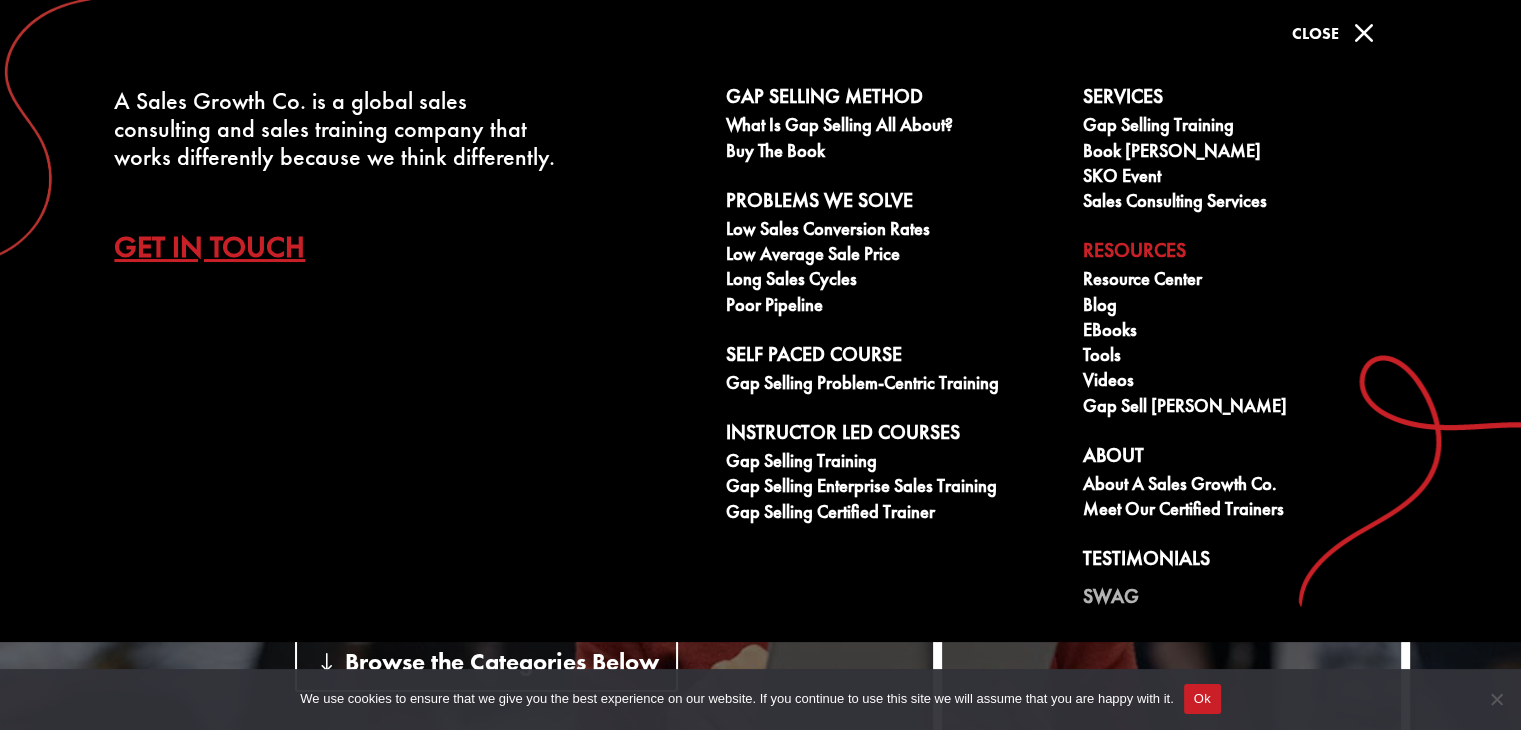 click on "Swag" at bounding box center [1250, 600] 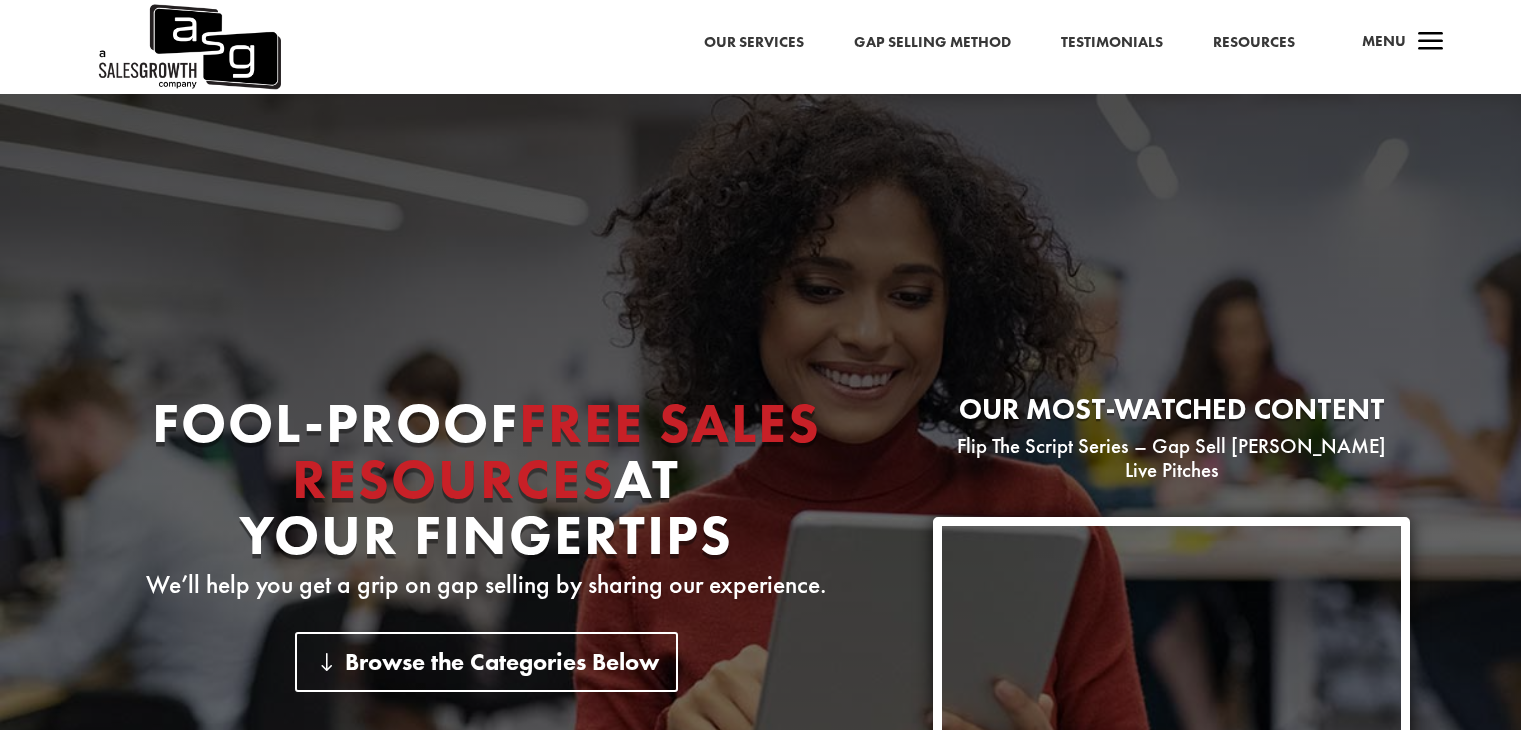 scroll, scrollTop: 0, scrollLeft: 0, axis: both 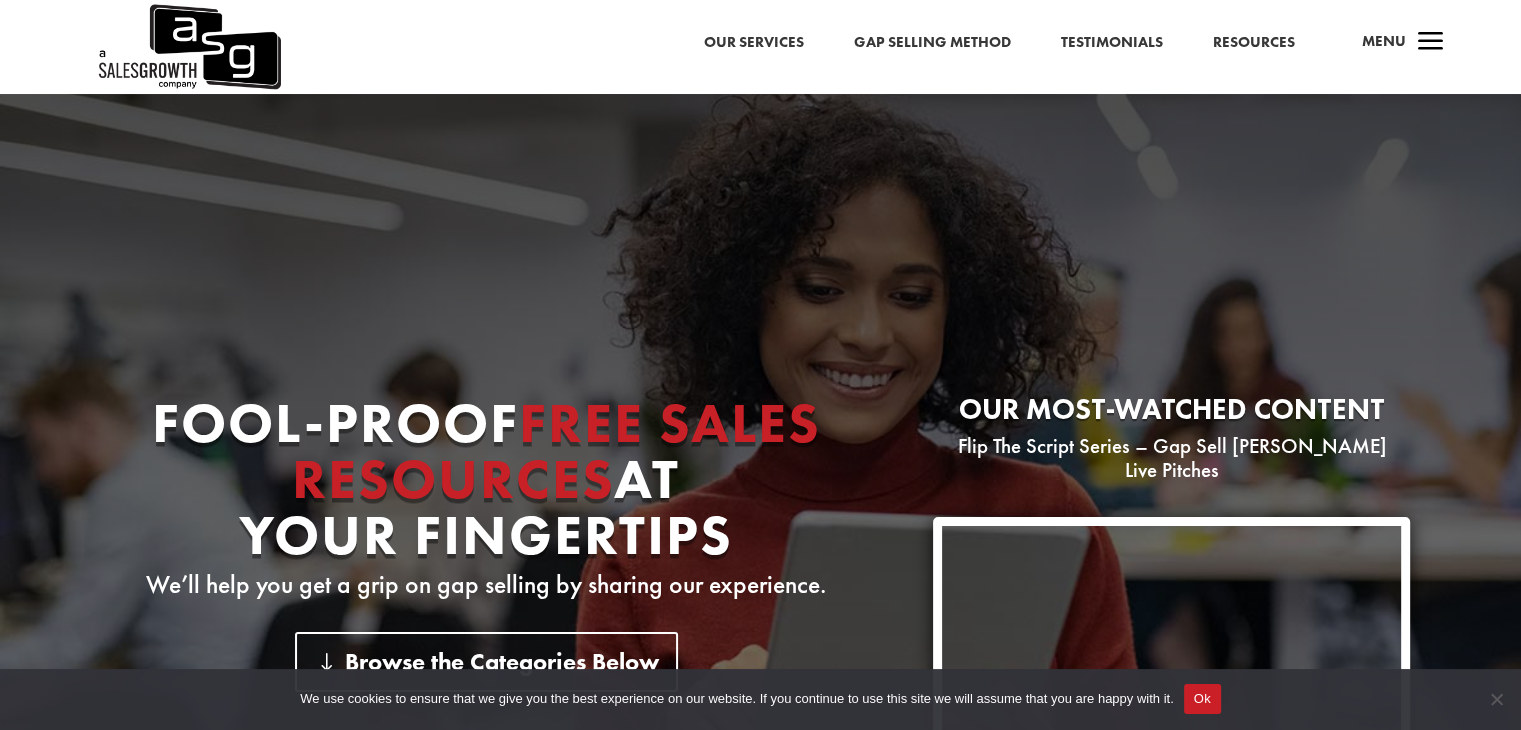 click on "Gap Selling Method" at bounding box center (932, 43) 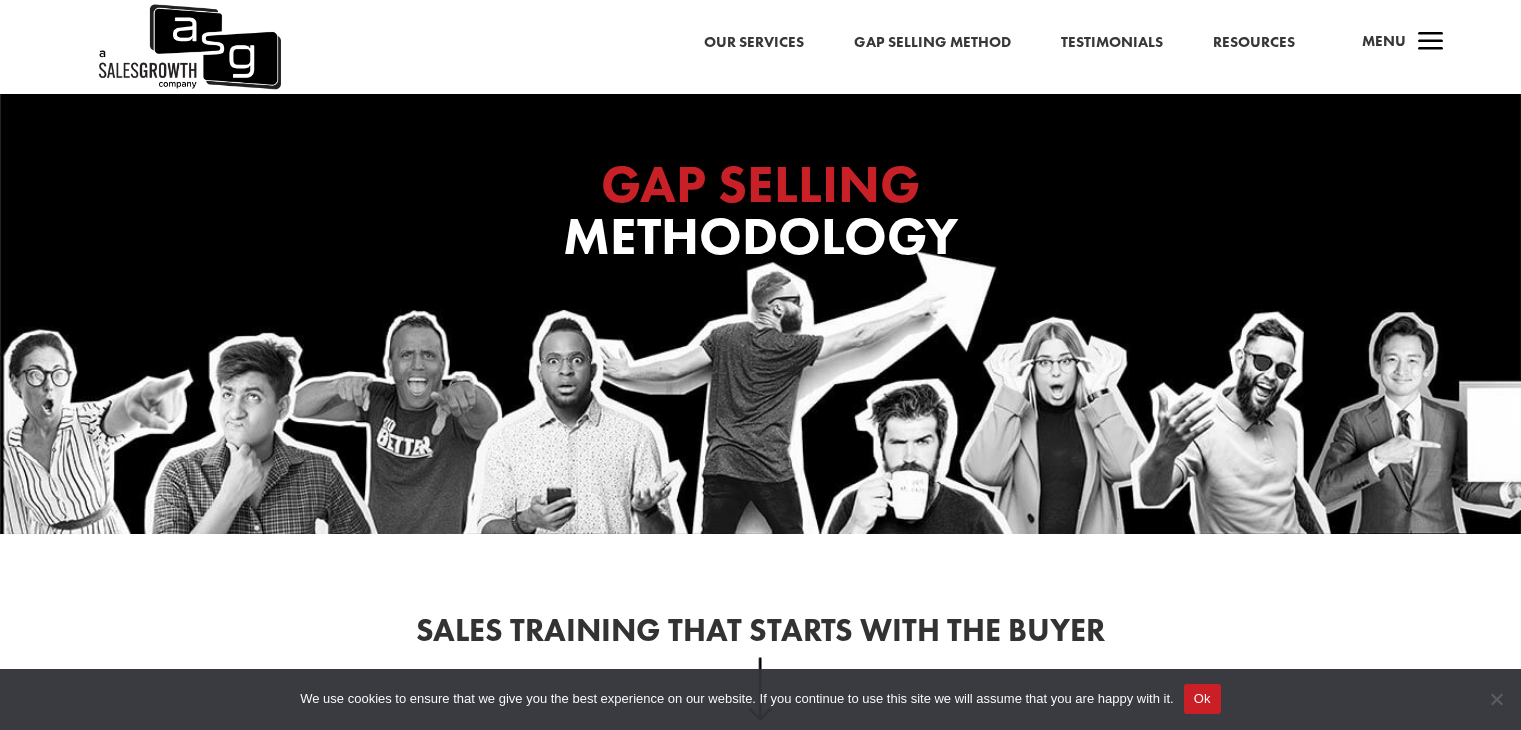 scroll, scrollTop: 0, scrollLeft: 0, axis: both 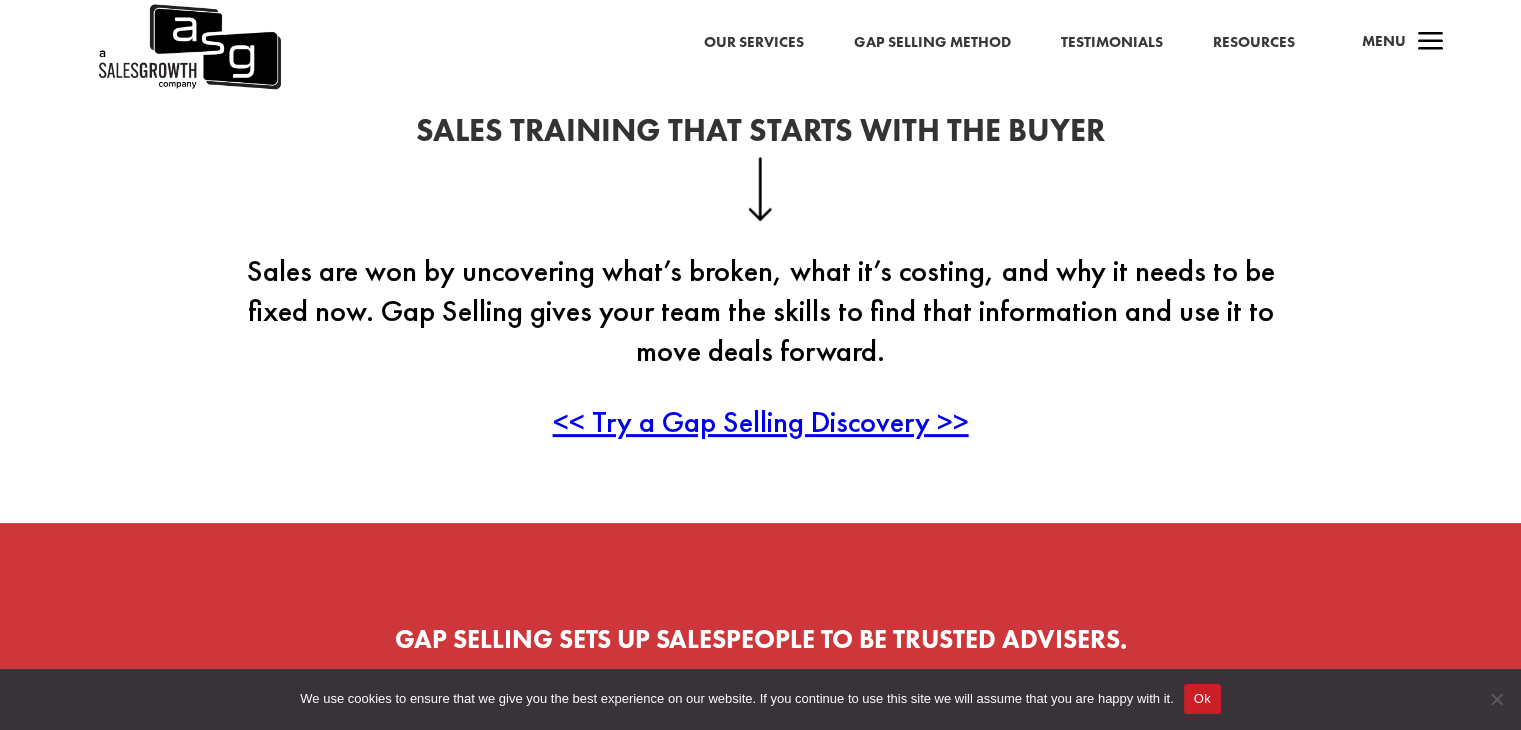 click on "<< Try a Gap Selling Discovery >>" at bounding box center [761, 421] 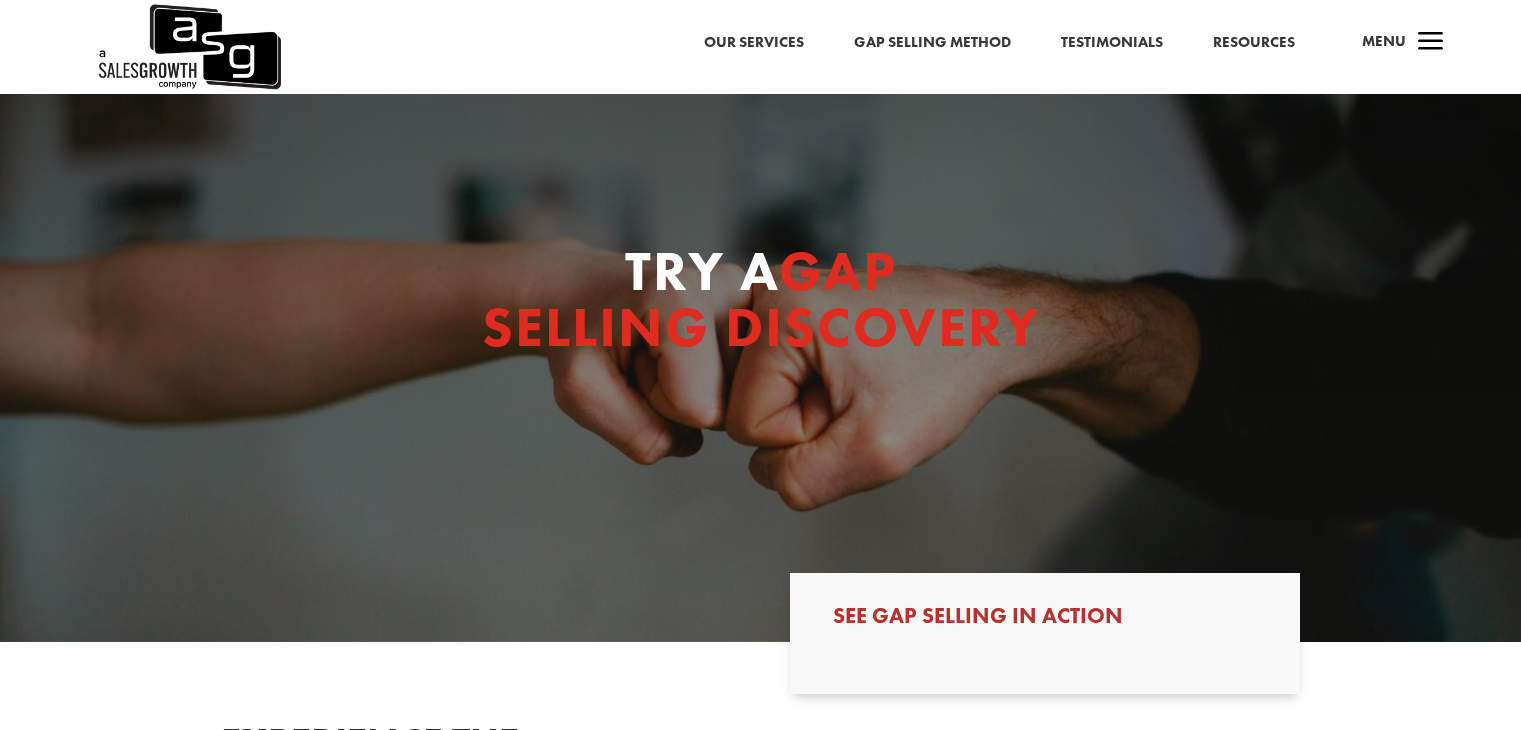 scroll, scrollTop: 0, scrollLeft: 0, axis: both 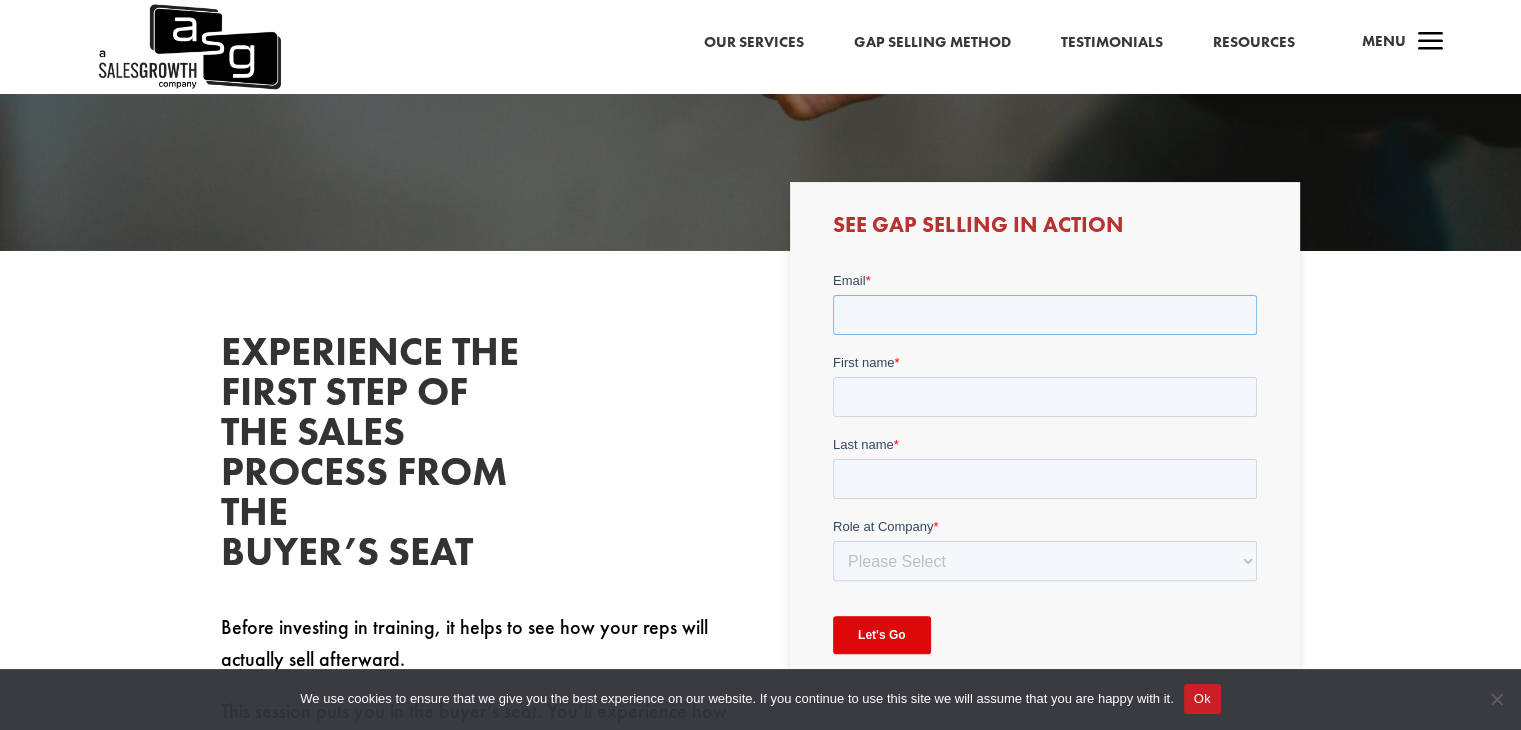 click on "Email *" at bounding box center [1045, 314] 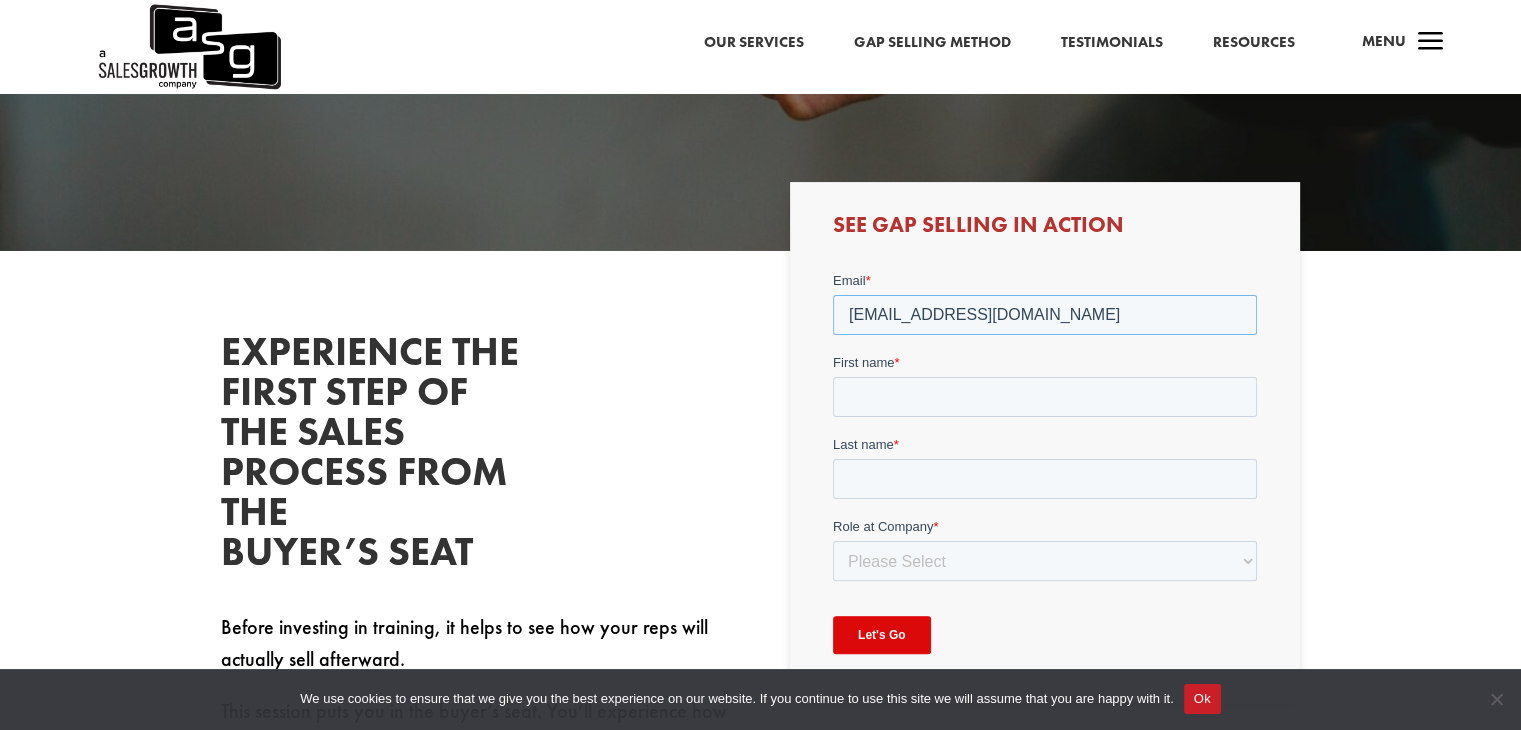 type on "[EMAIL_ADDRESS][DOMAIN_NAME]" 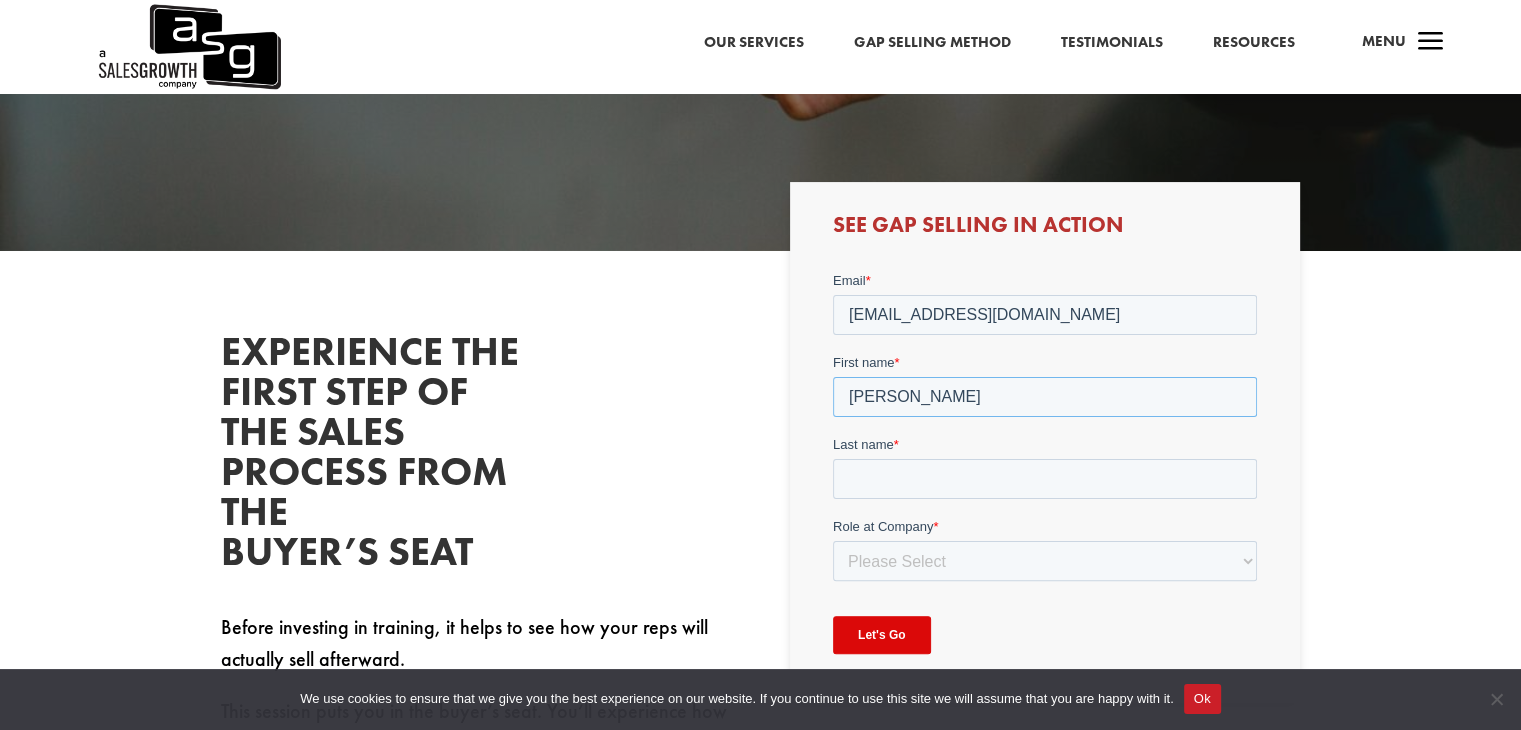 type on "[PERSON_NAME]" 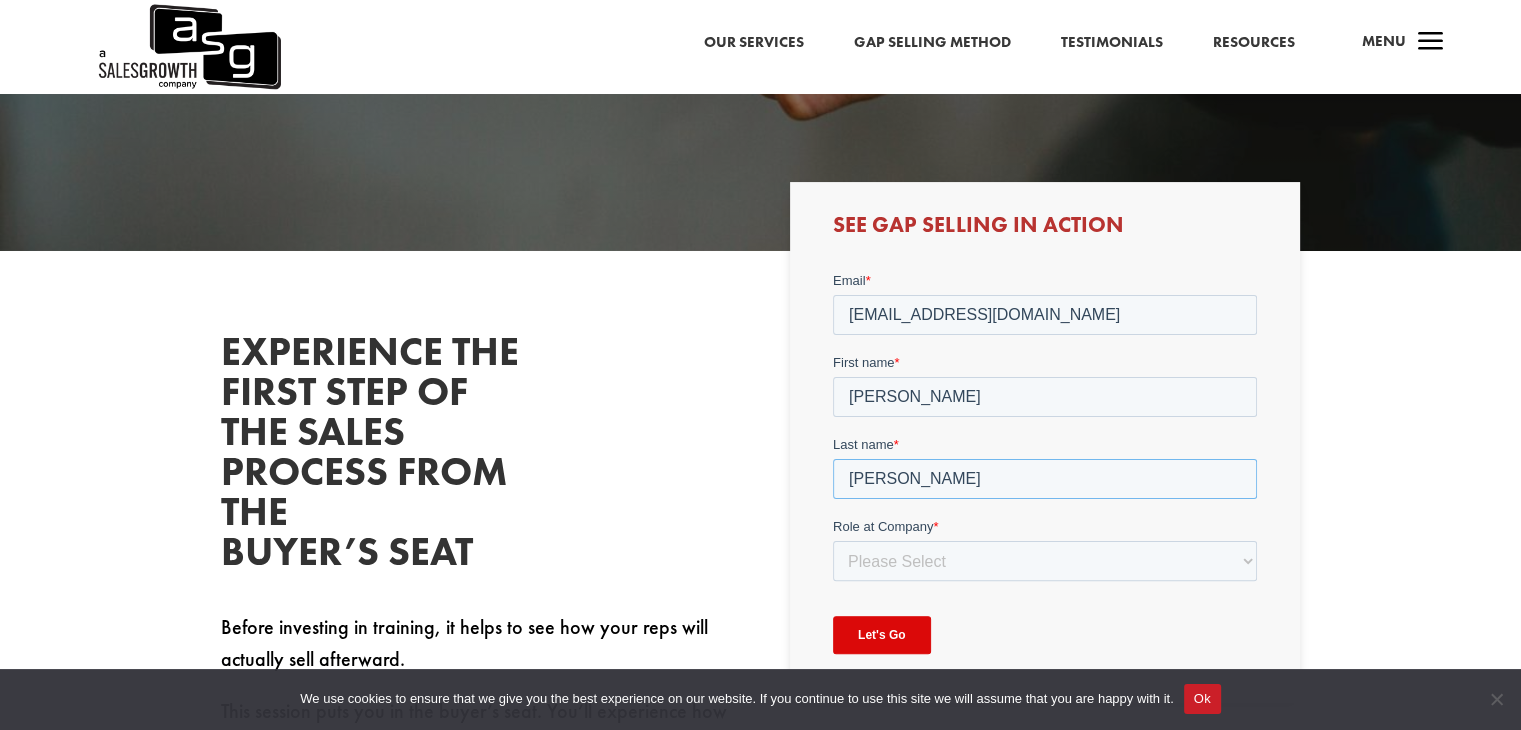type on "[PERSON_NAME]" 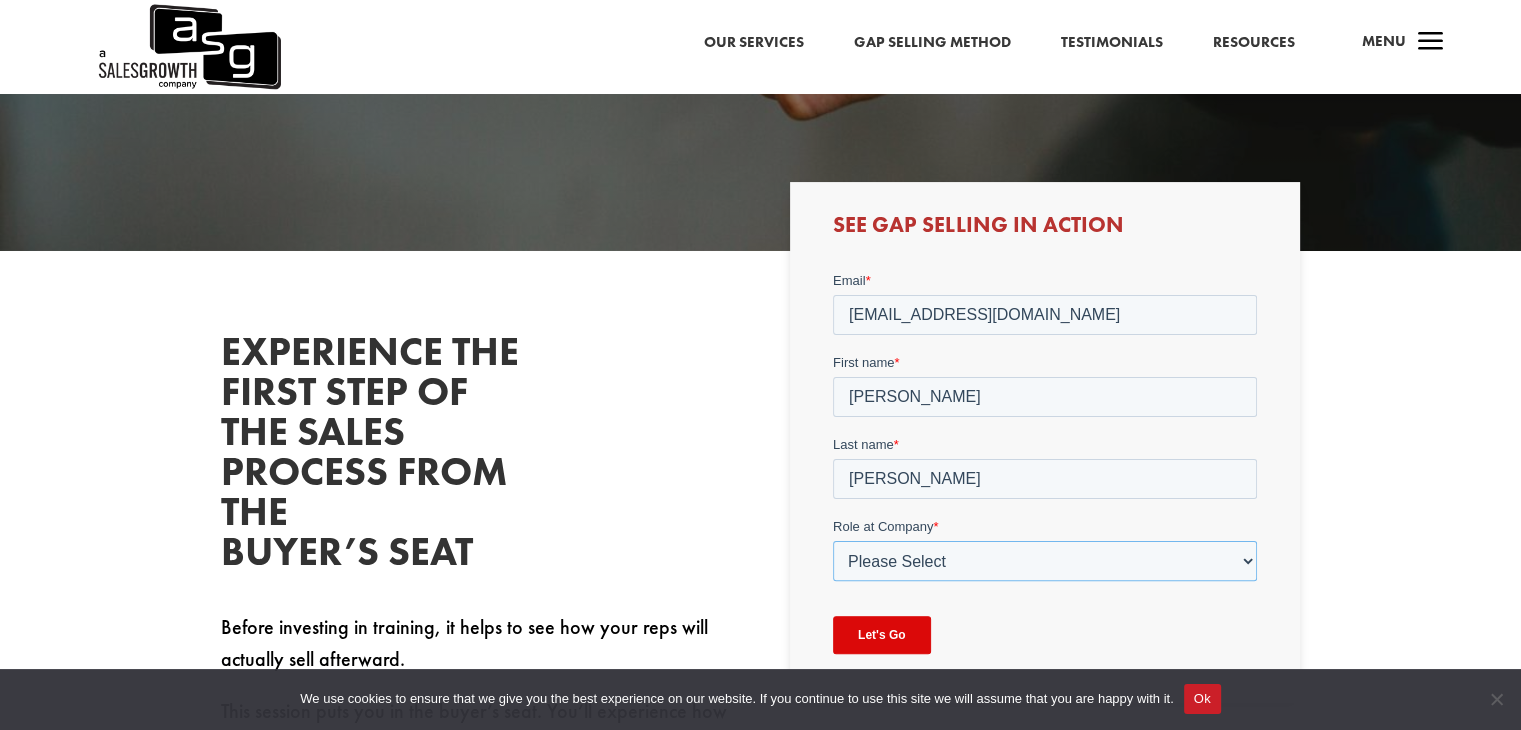 click on "Please Select C-Level (CRO, CSO, etc) Senior Leadership (VP of Sales, VP of Enablement, etc) Director/Manager (Sales Director, Regional Sales Manager, etc) Individual Contributor (AE, SDR, CSM, etc) Other" at bounding box center (1045, 560) 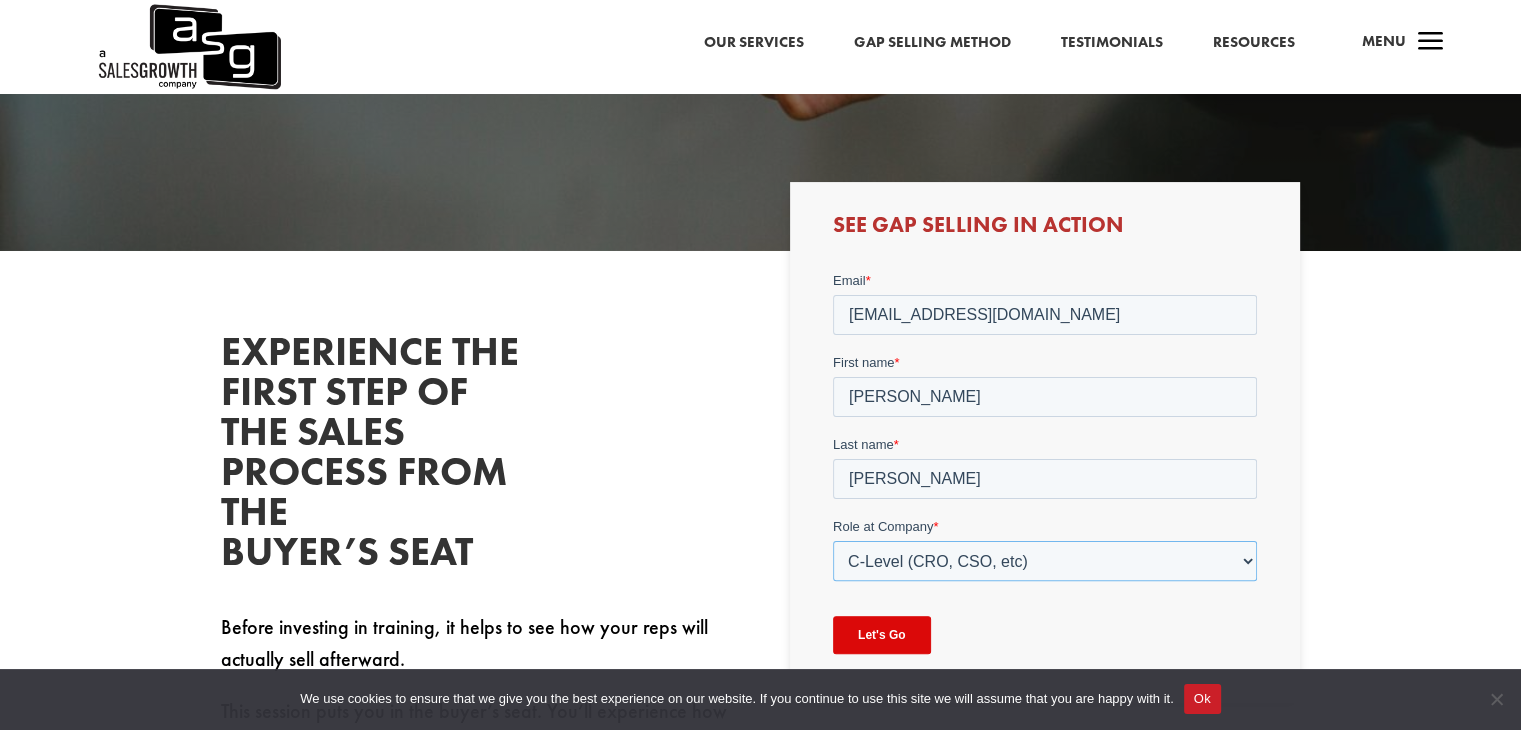 click on "Please Select C-Level (CRO, CSO, etc) Senior Leadership (VP of Sales, VP of Enablement, etc) Director/Manager (Sales Director, Regional Sales Manager, etc) Individual Contributor (AE, SDR, CSM, etc) Other" at bounding box center (1045, 560) 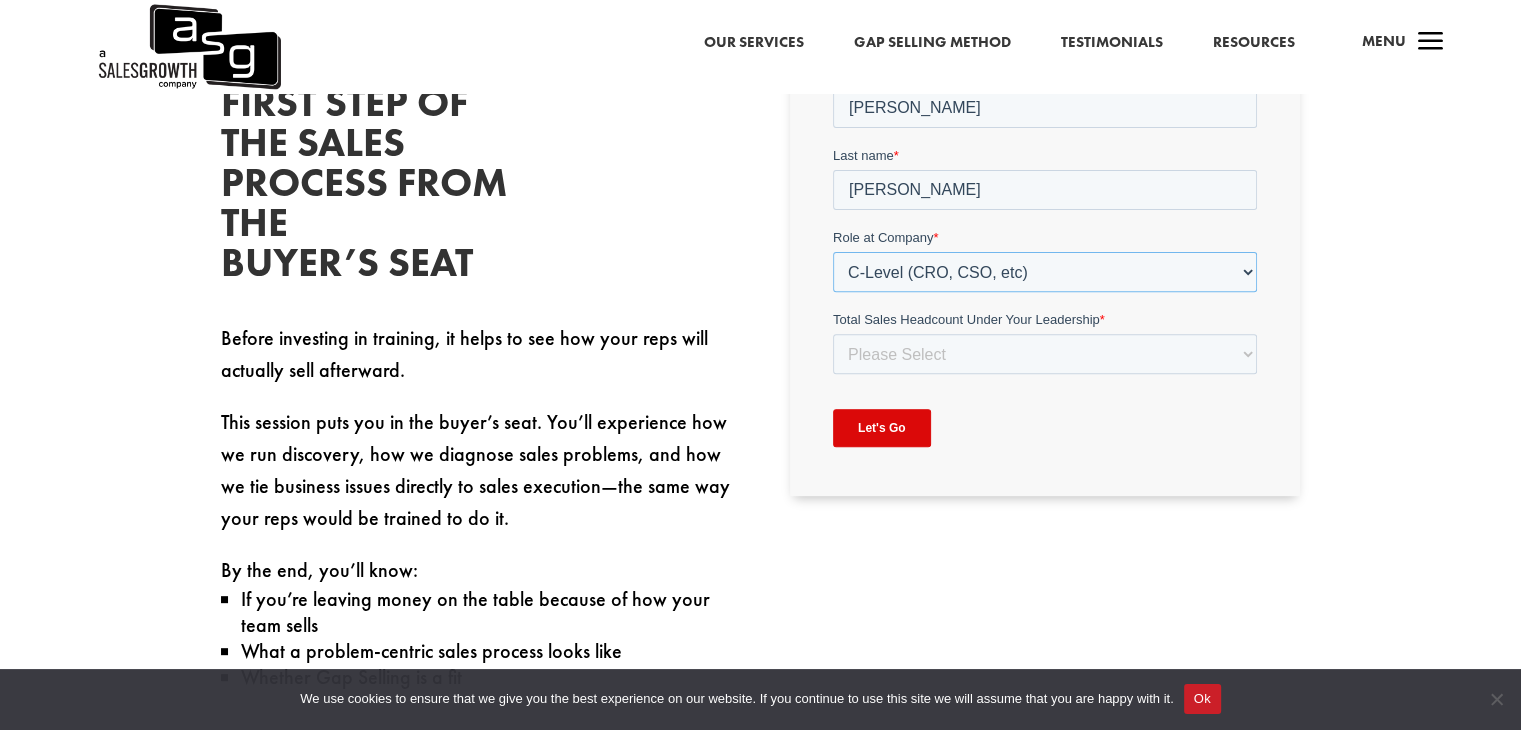 scroll, scrollTop: 691, scrollLeft: 0, axis: vertical 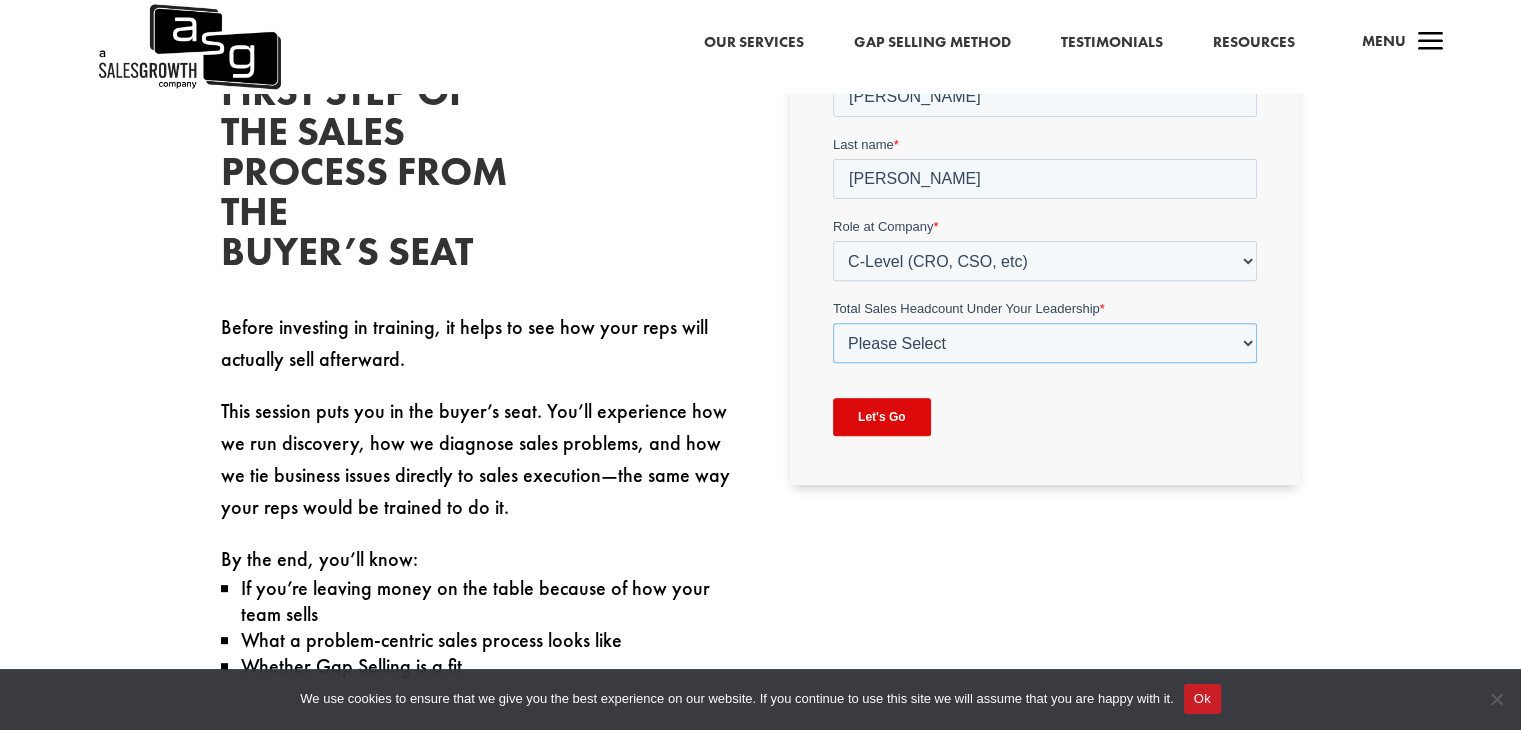 click on "Please Select Just Me 1-9 [PHONE_NUMBER] [PHONE_NUMBER]+" at bounding box center [1045, 343] 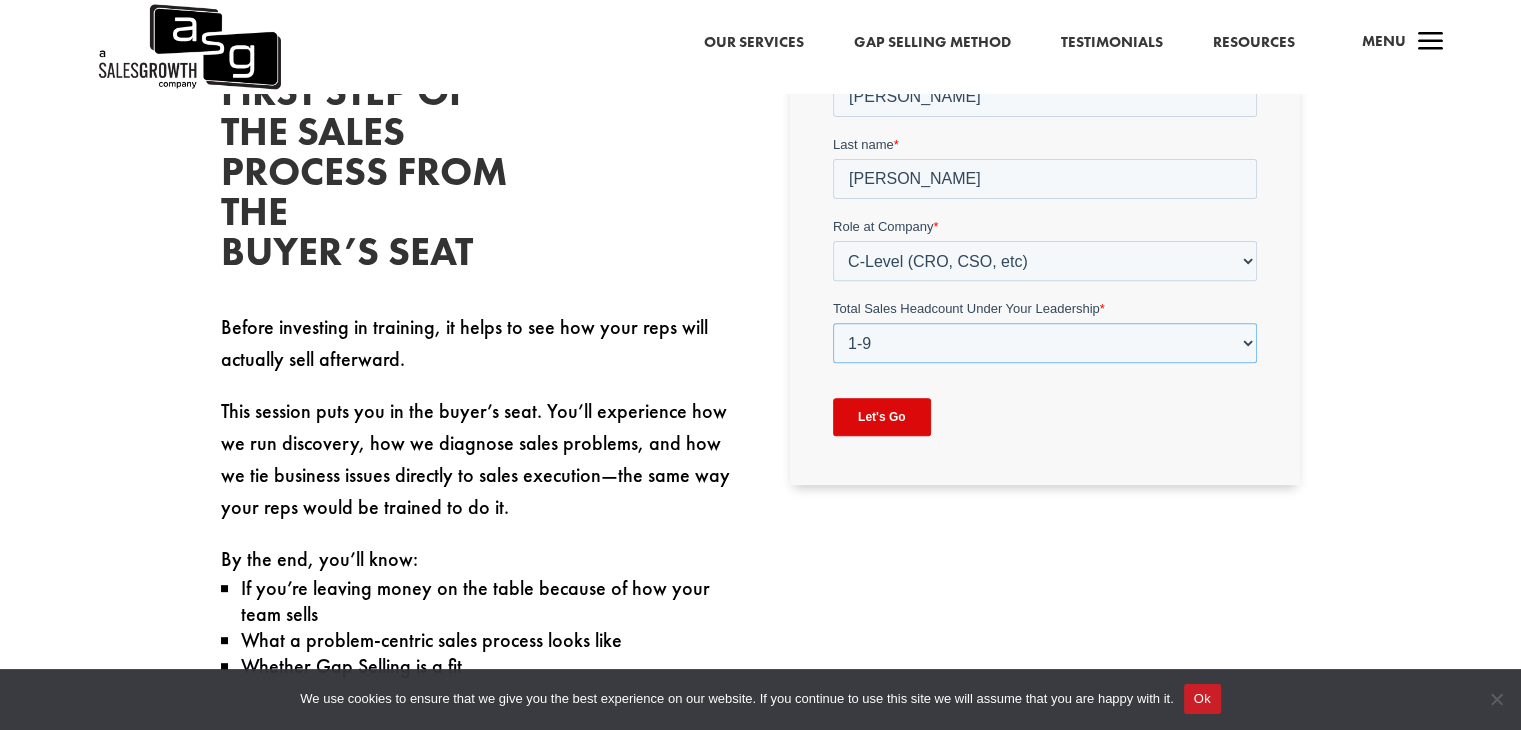click on "Please Select Just Me 1-9 [PHONE_NUMBER] [PHONE_NUMBER]+" at bounding box center (1045, 343) 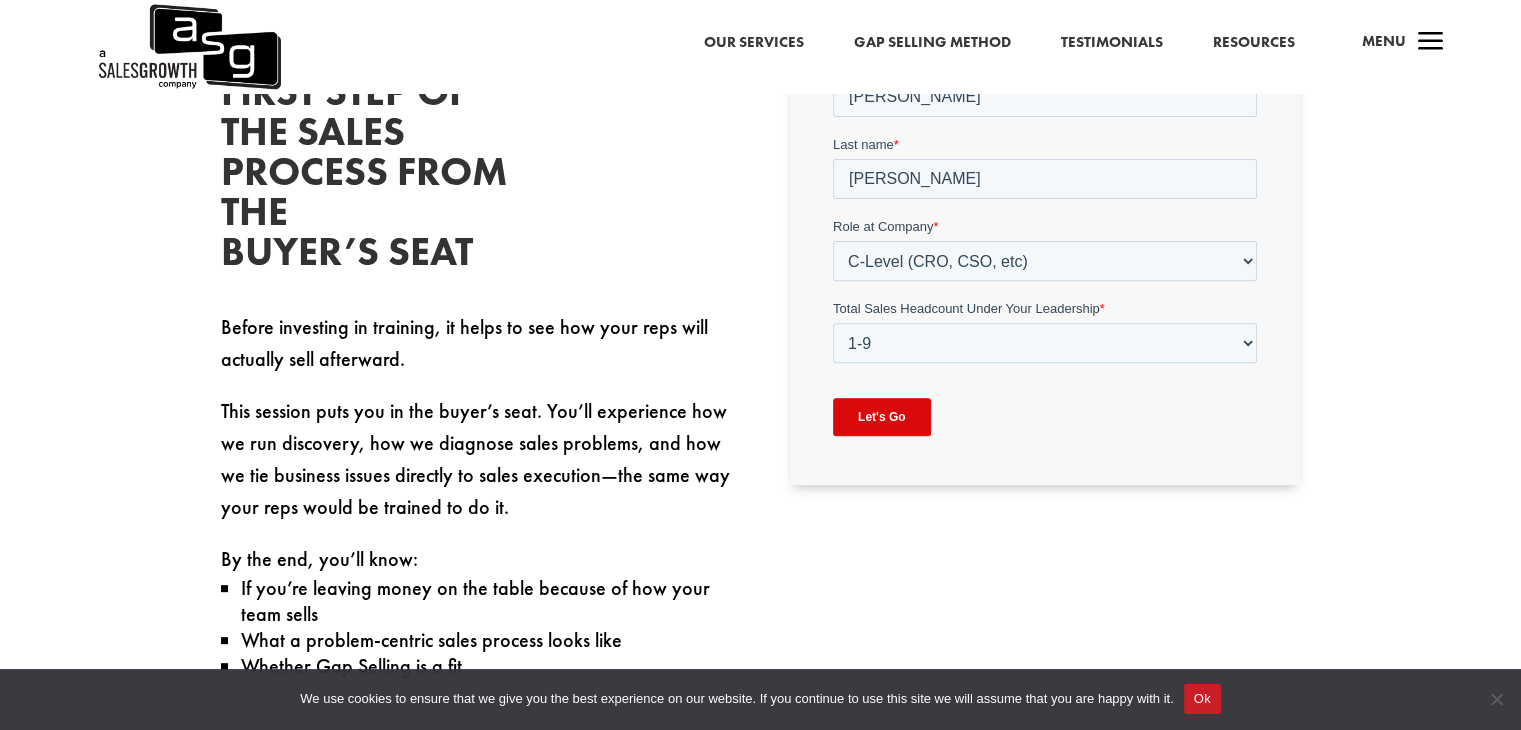 click on "Let's Go" at bounding box center (882, 417) 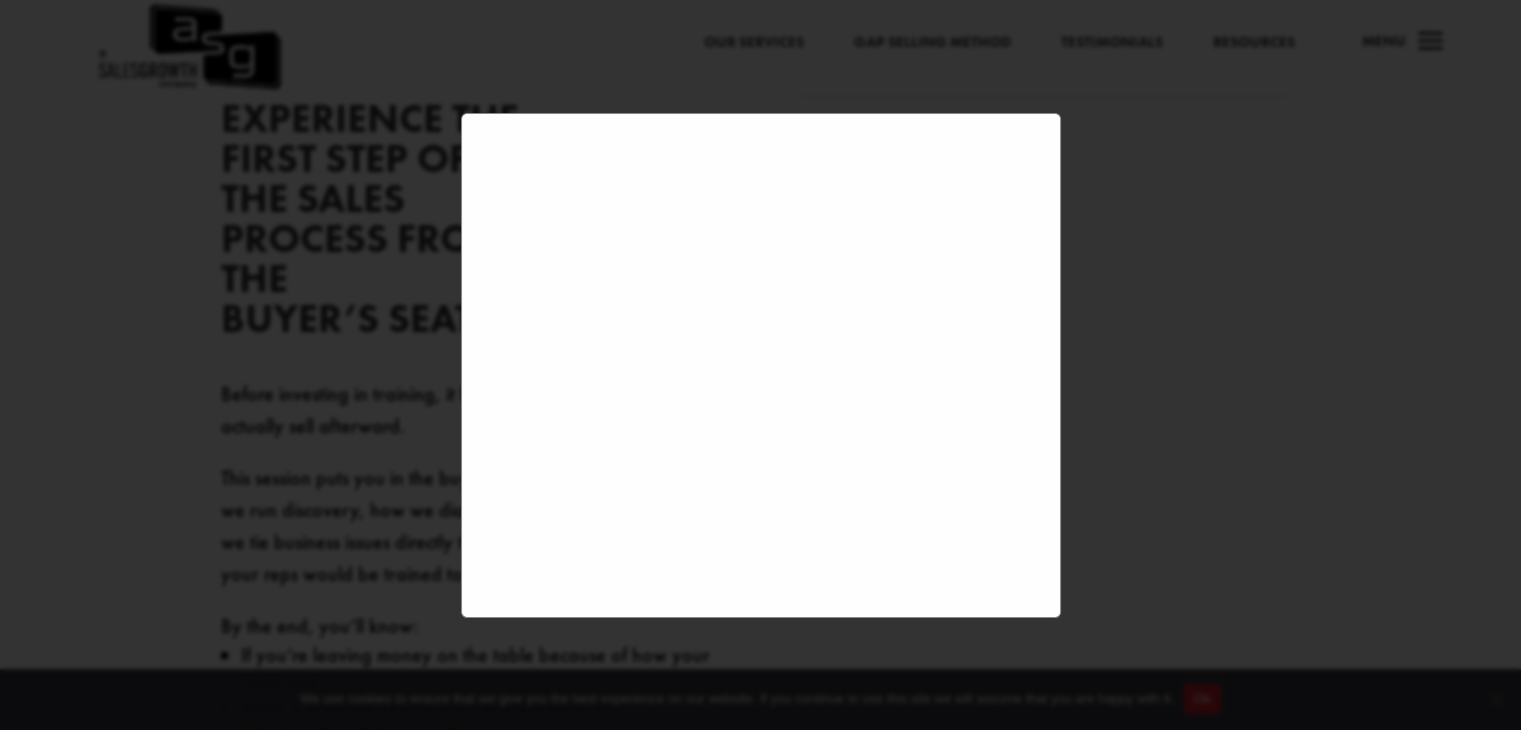 scroll, scrollTop: 491, scrollLeft: 0, axis: vertical 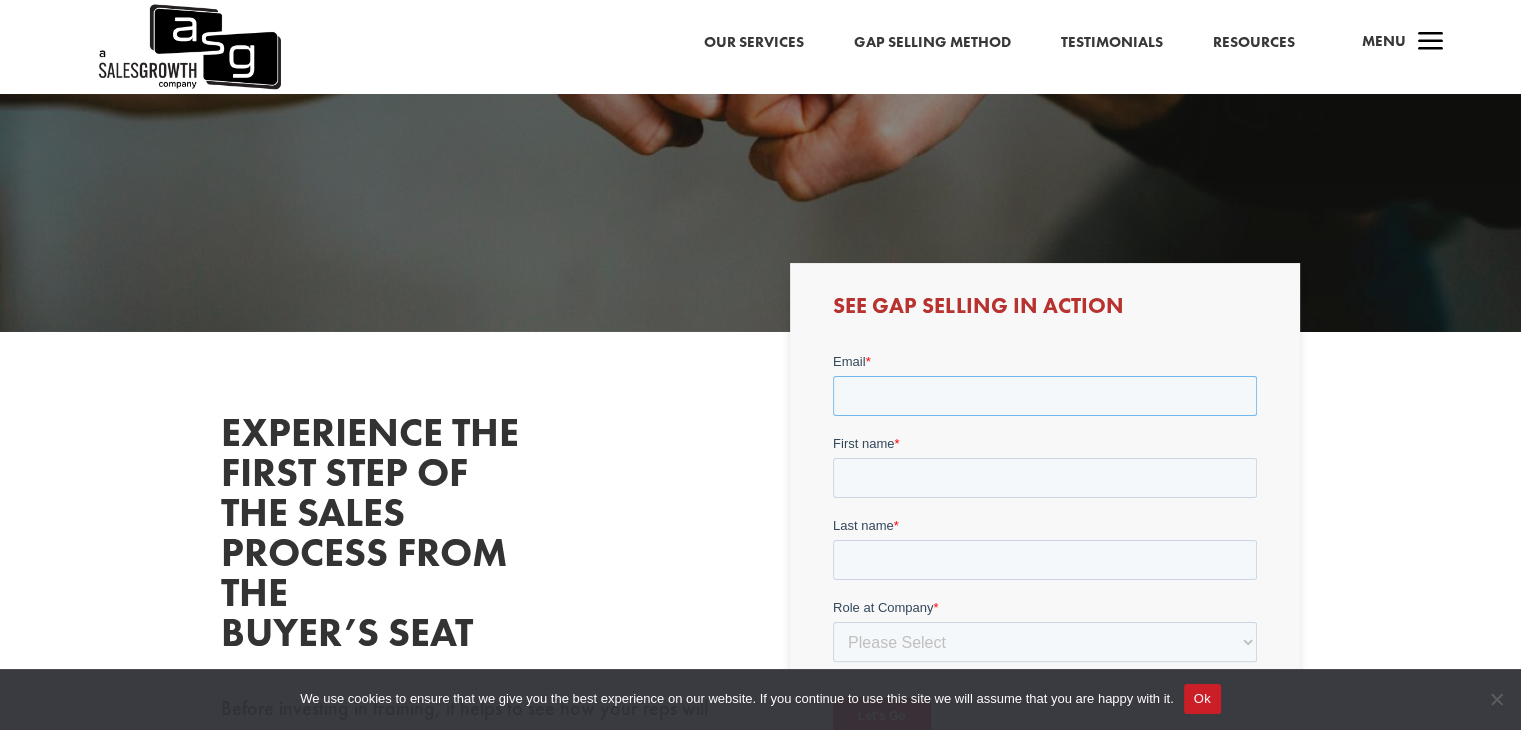 click on "Email *" at bounding box center (1045, 395) 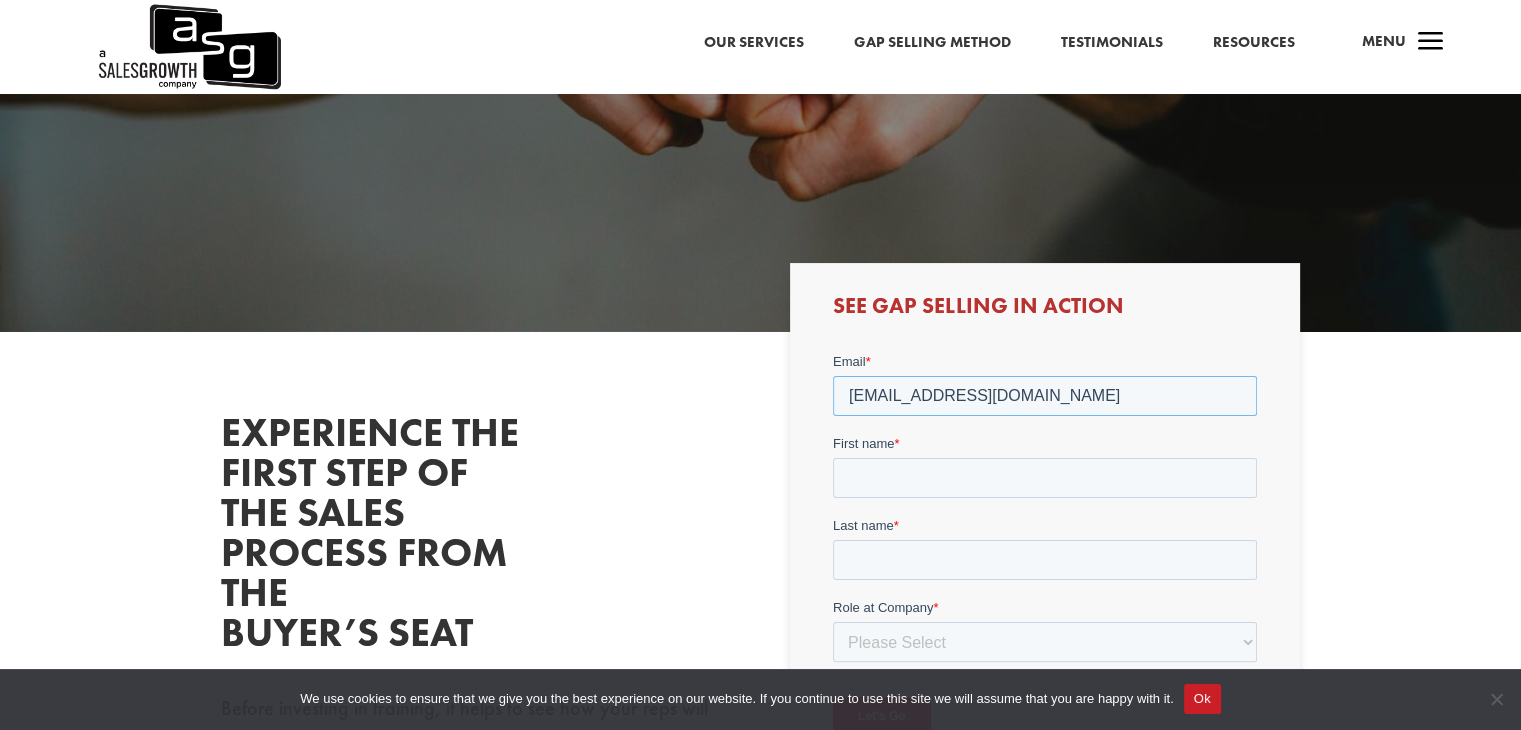 type on "jonny@useripple.io" 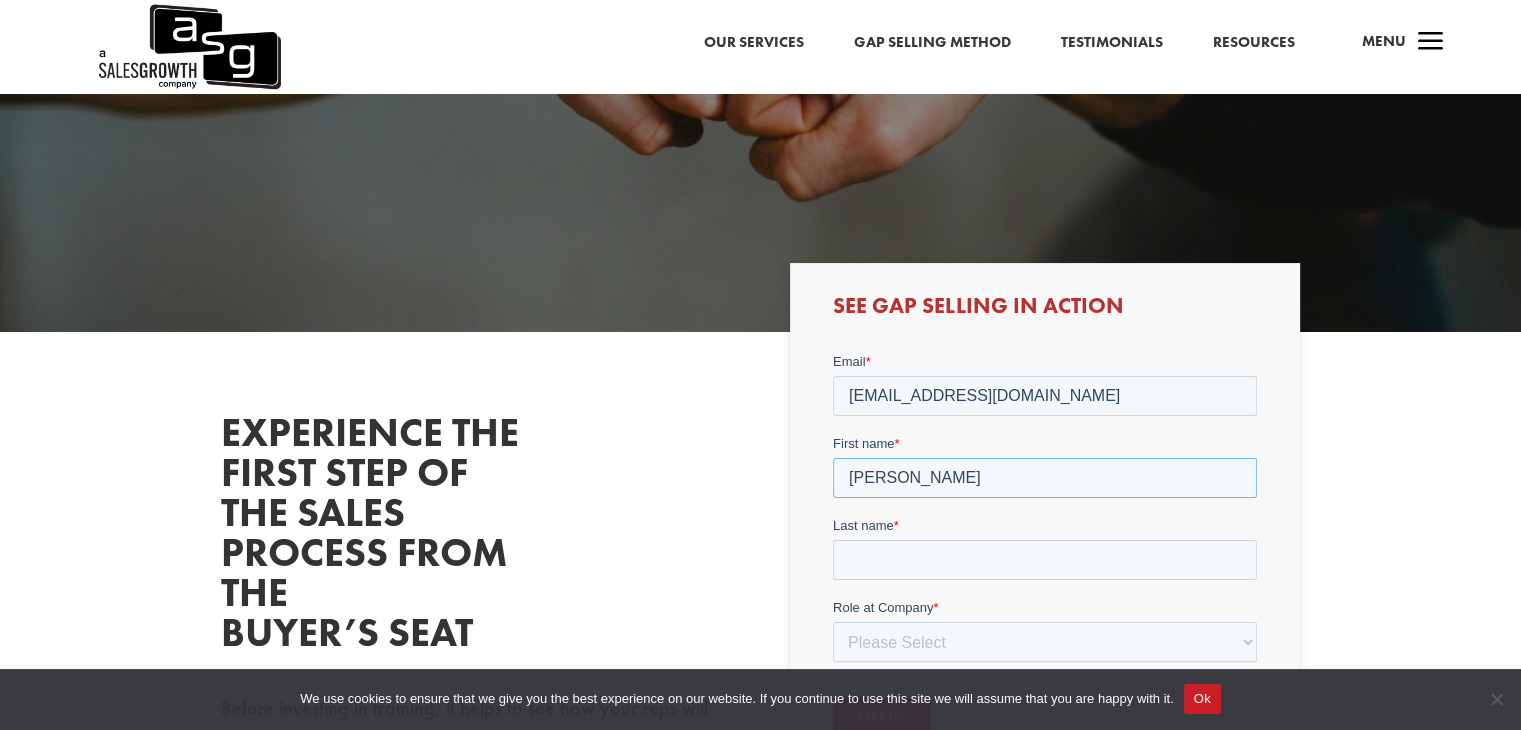 type on "JOnny" 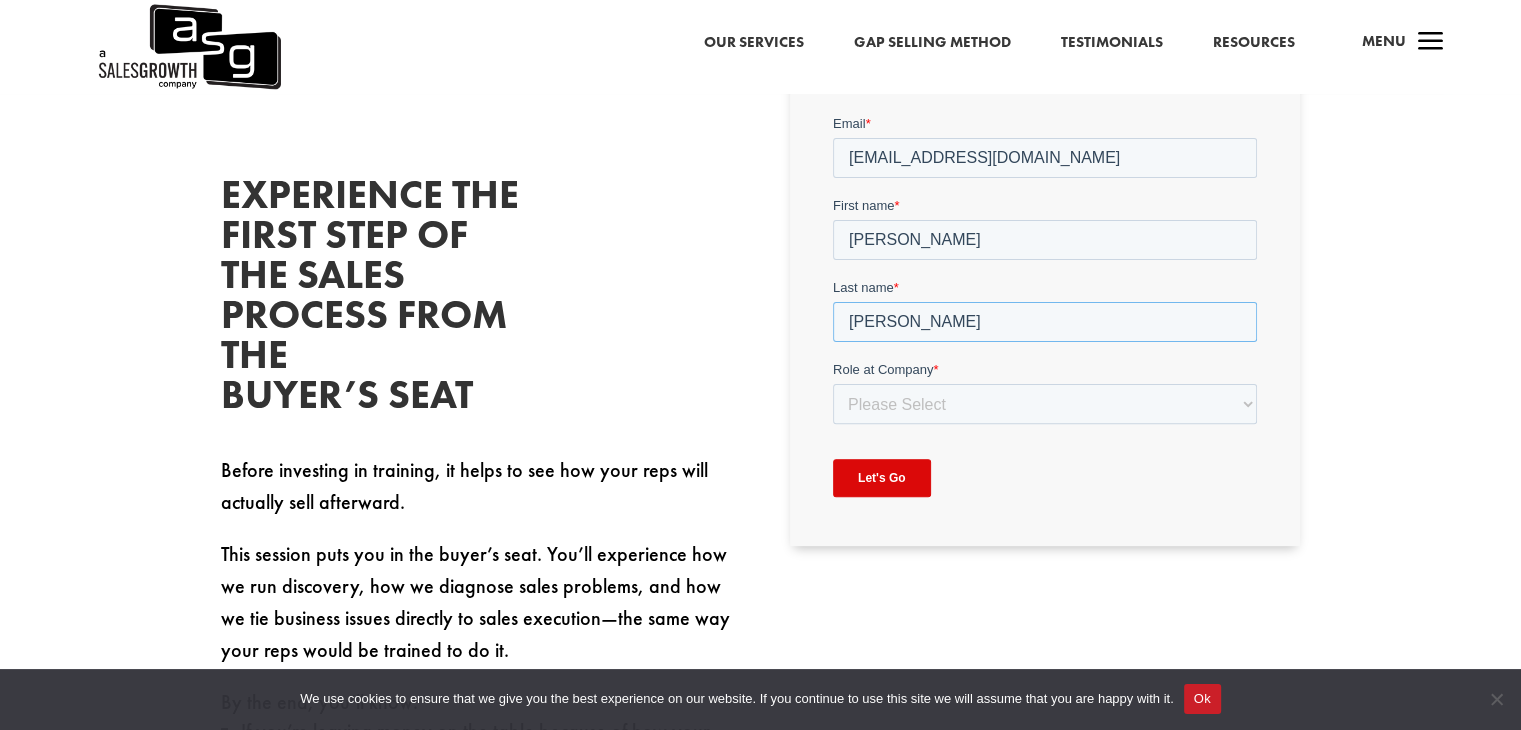 scroll, scrollTop: 610, scrollLeft: 0, axis: vertical 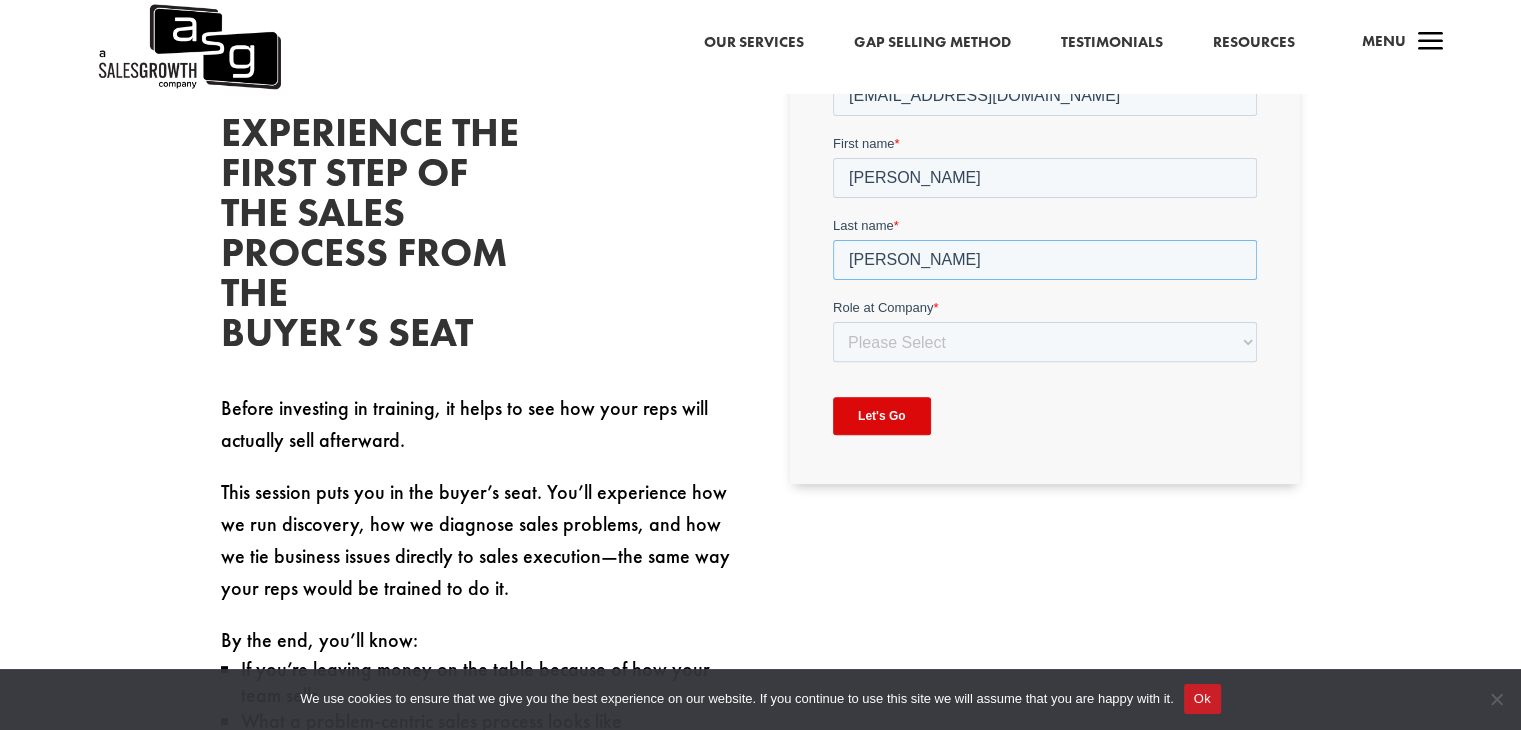 type on "Smith" 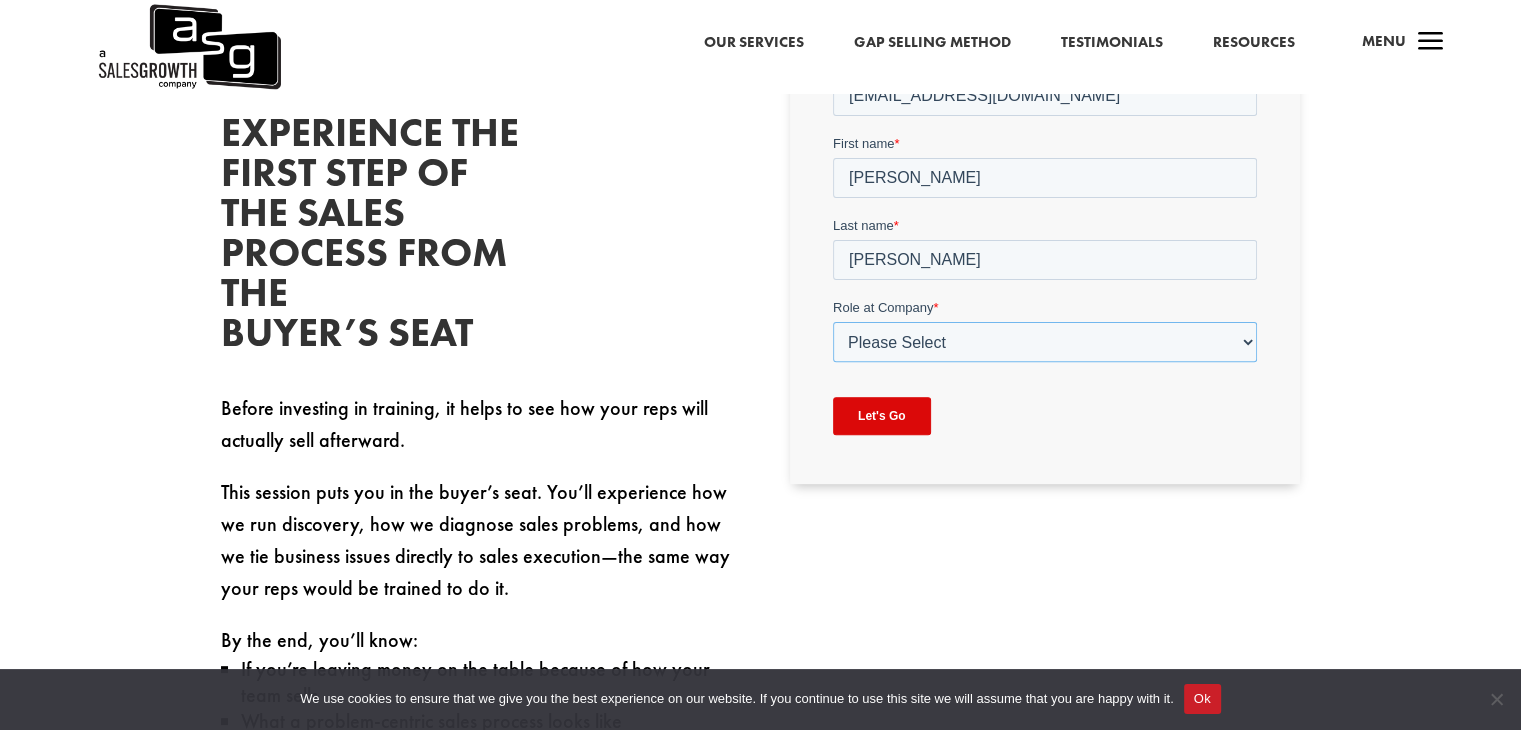 click on "Please Select C-Level (CRO, CSO, etc) Senior Leadership (VP of Sales, VP of Enablement, etc) Director/Manager (Sales Director, Regional Sales Manager, etc) Individual Contributor (AE, SDR, CSM, etc) Other" at bounding box center (1045, 341) 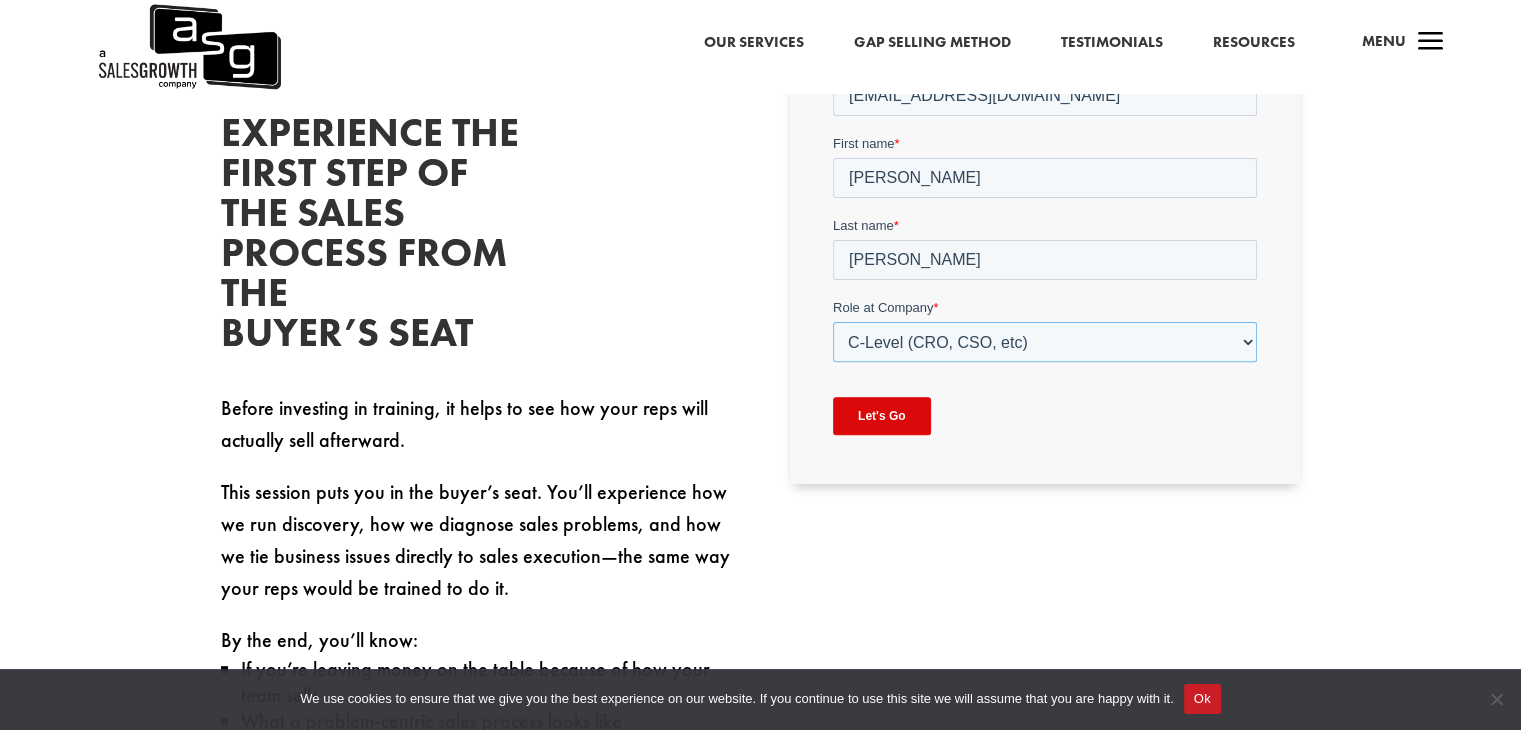 click on "Please Select C-Level (CRO, CSO, etc) Senior Leadership (VP of Sales, VP of Enablement, etc) Director/Manager (Sales Director, Regional Sales Manager, etc) Individual Contributor (AE, SDR, CSM, etc) Other" at bounding box center (1045, 341) 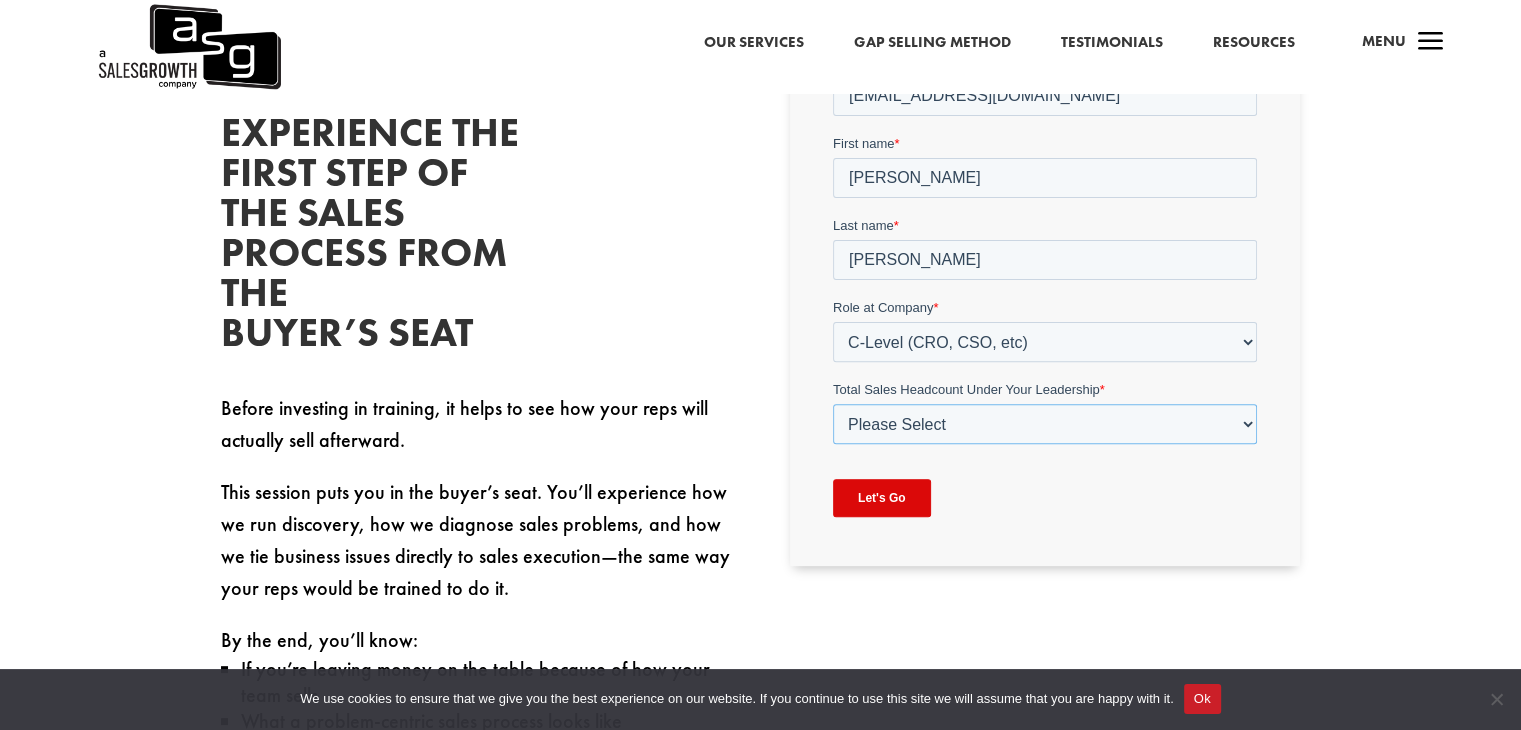 click on "Please Select Just Me 1-9 10-19 20-49 50-99 100+" at bounding box center (1045, 423) 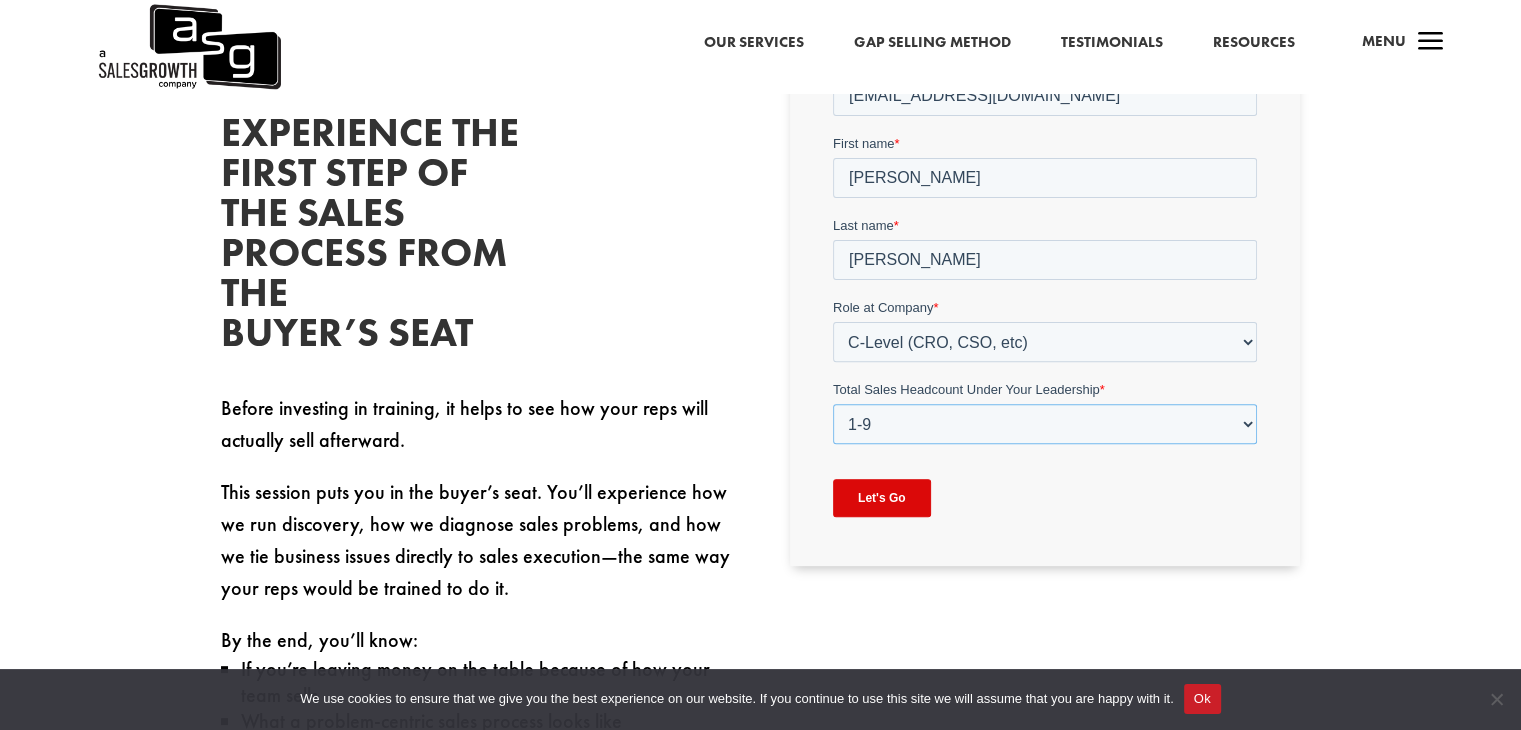 click on "Please Select Just Me 1-9 10-19 20-49 50-99 100+" at bounding box center [1045, 423] 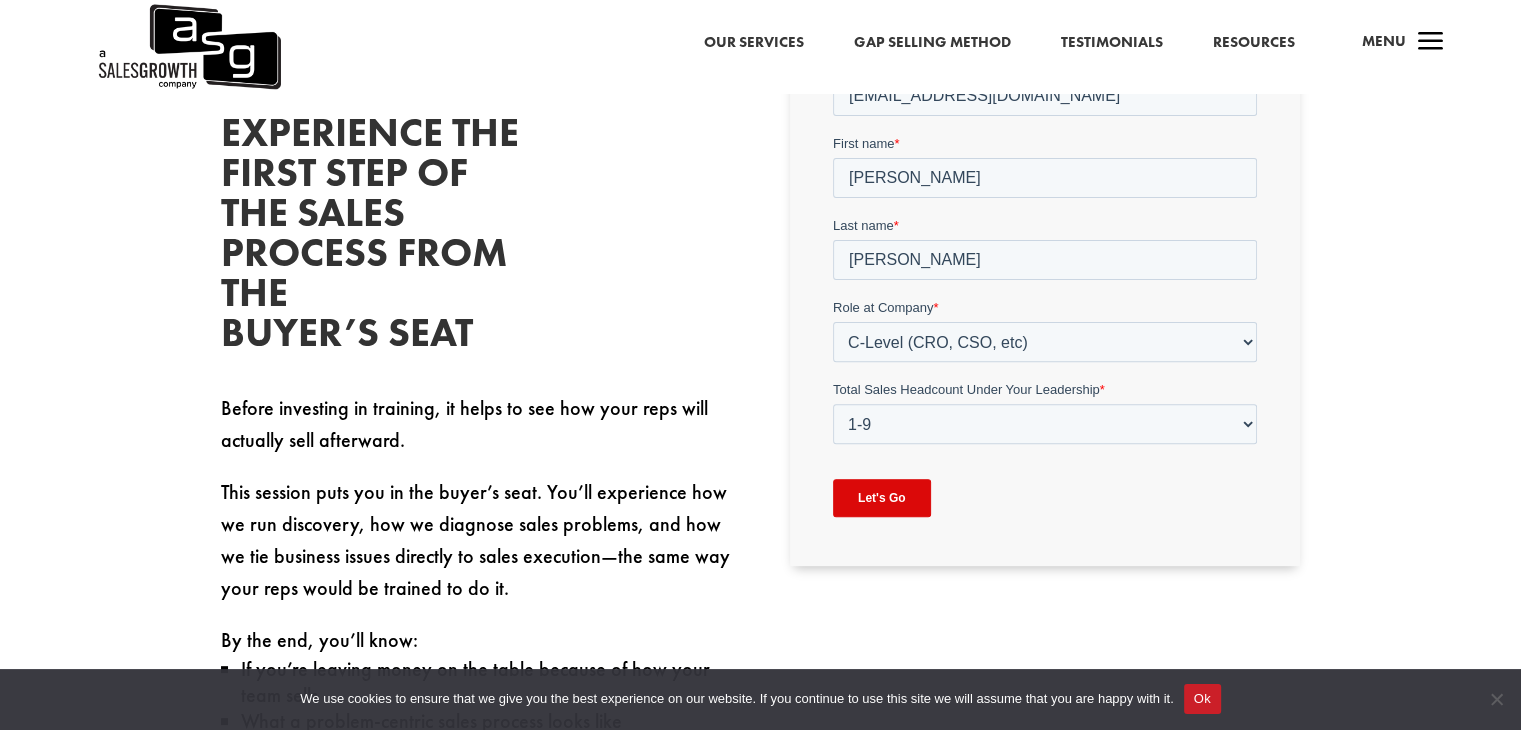 click on "Let's Go" at bounding box center [882, 497] 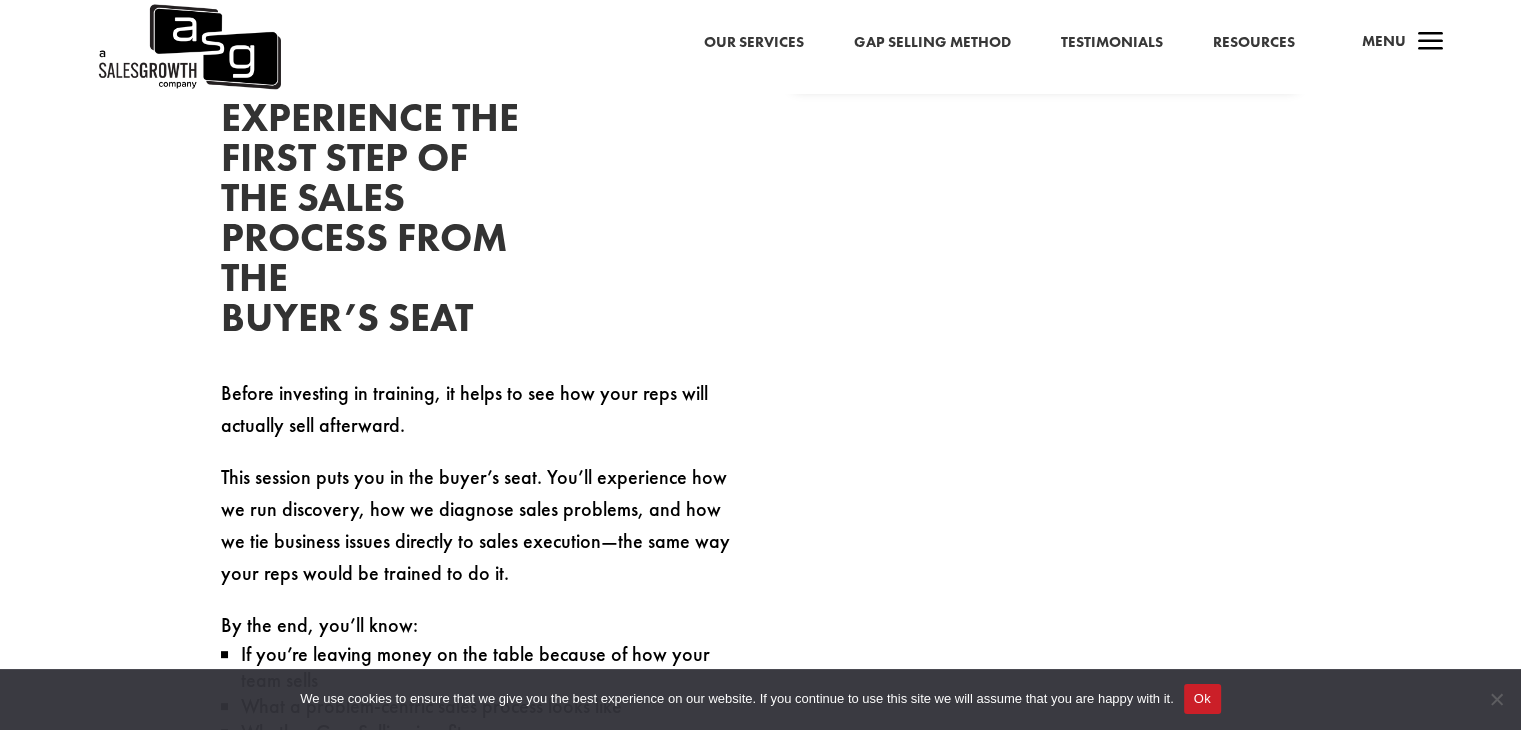 scroll, scrollTop: 310, scrollLeft: 0, axis: vertical 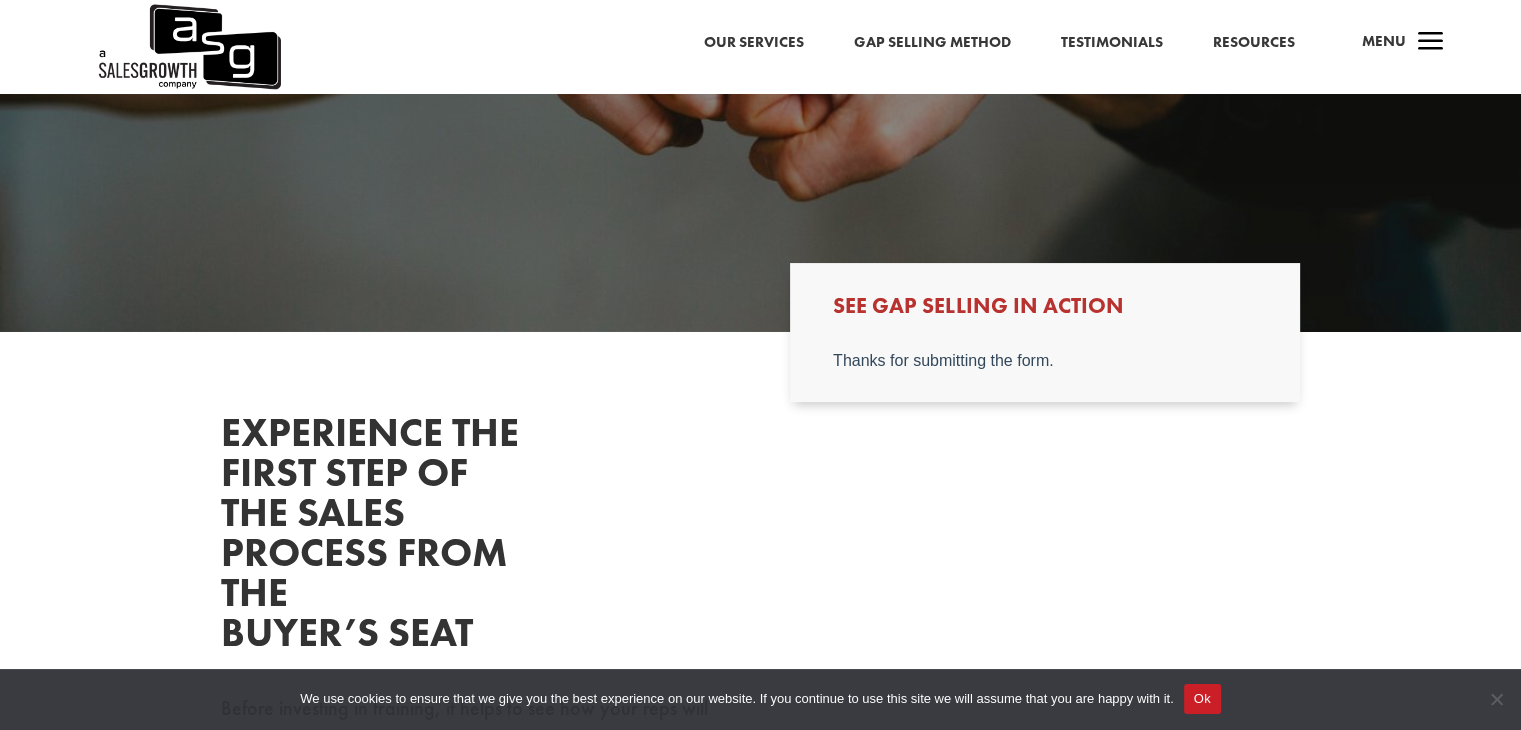 click on "Gap Selling Method" at bounding box center [932, 43] 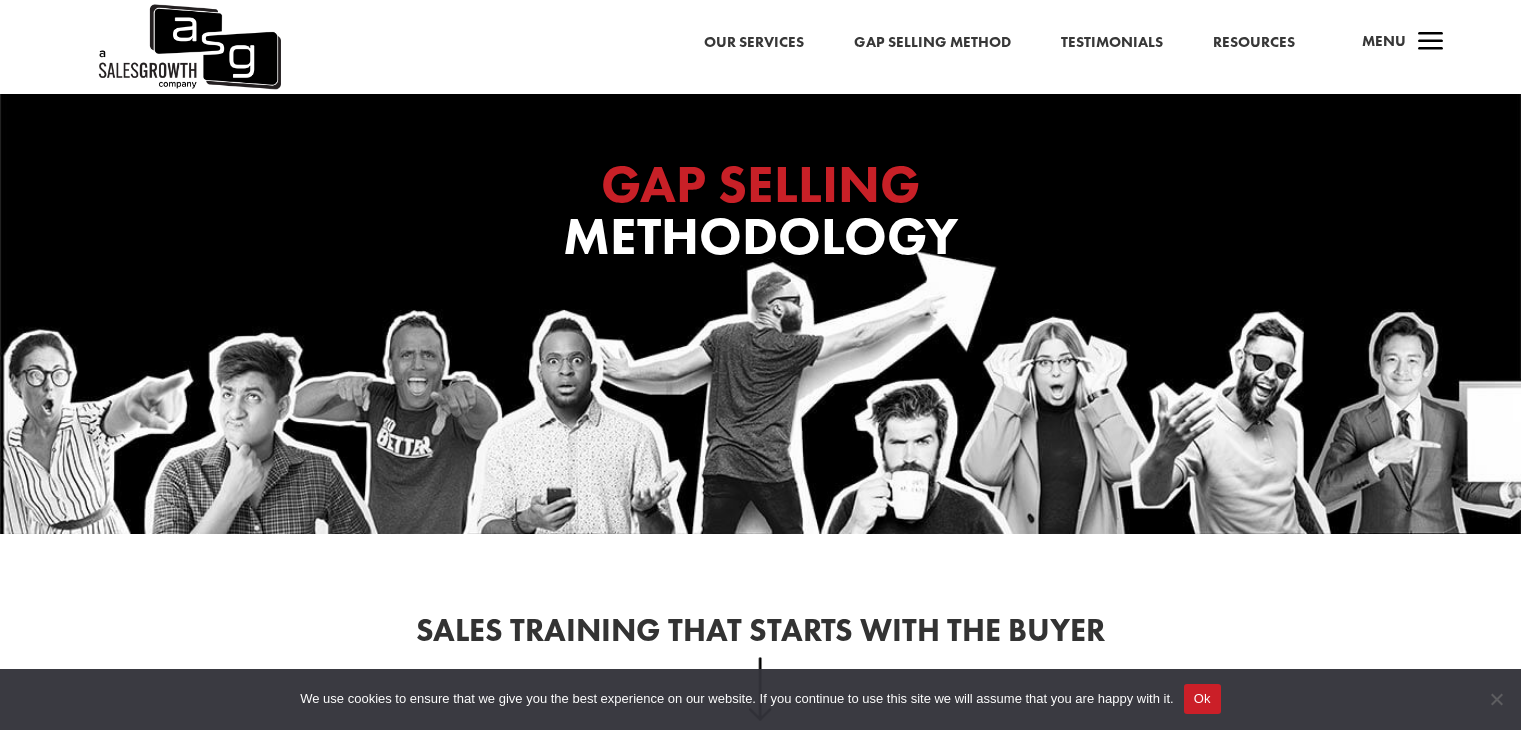 scroll, scrollTop: 0, scrollLeft: 0, axis: both 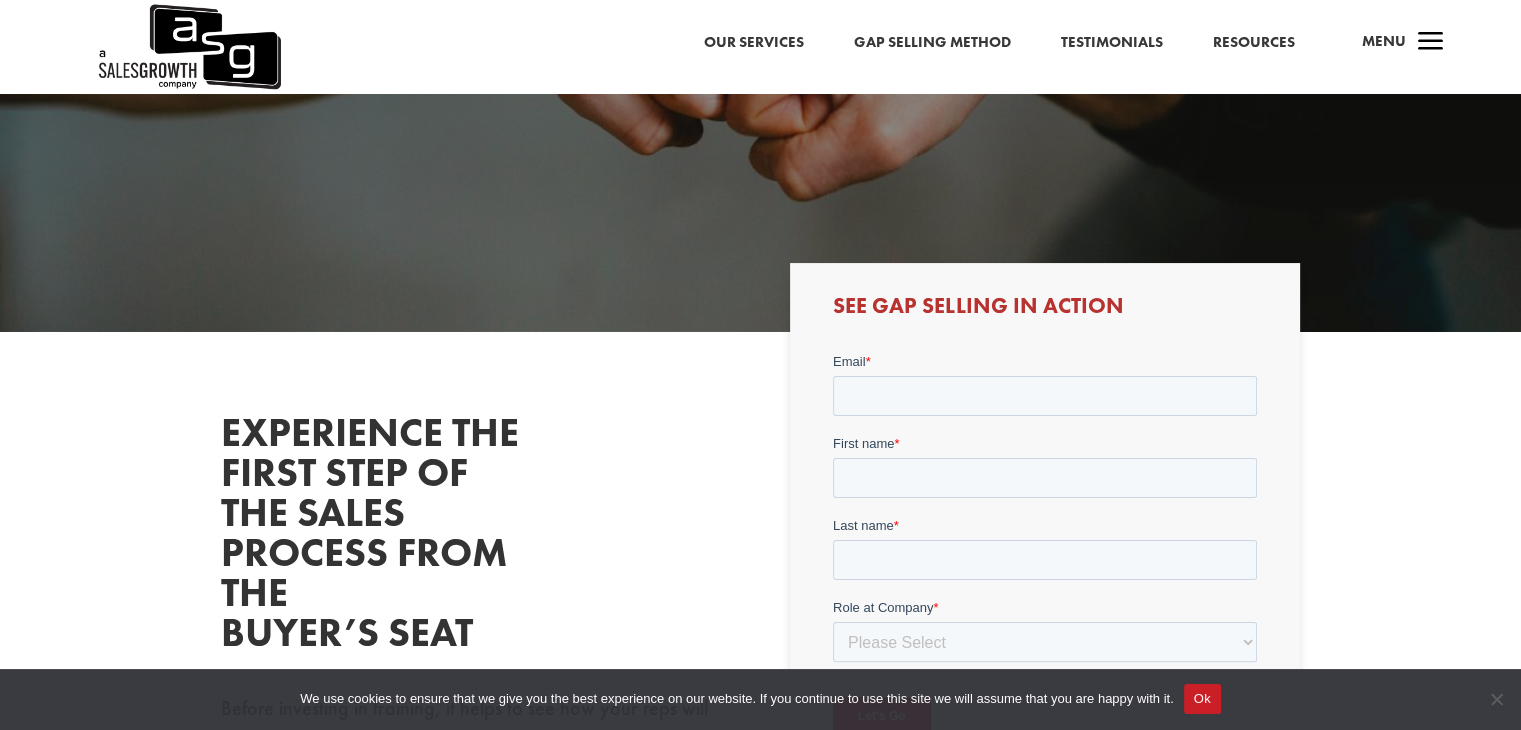 click on "Our Services" at bounding box center [754, 43] 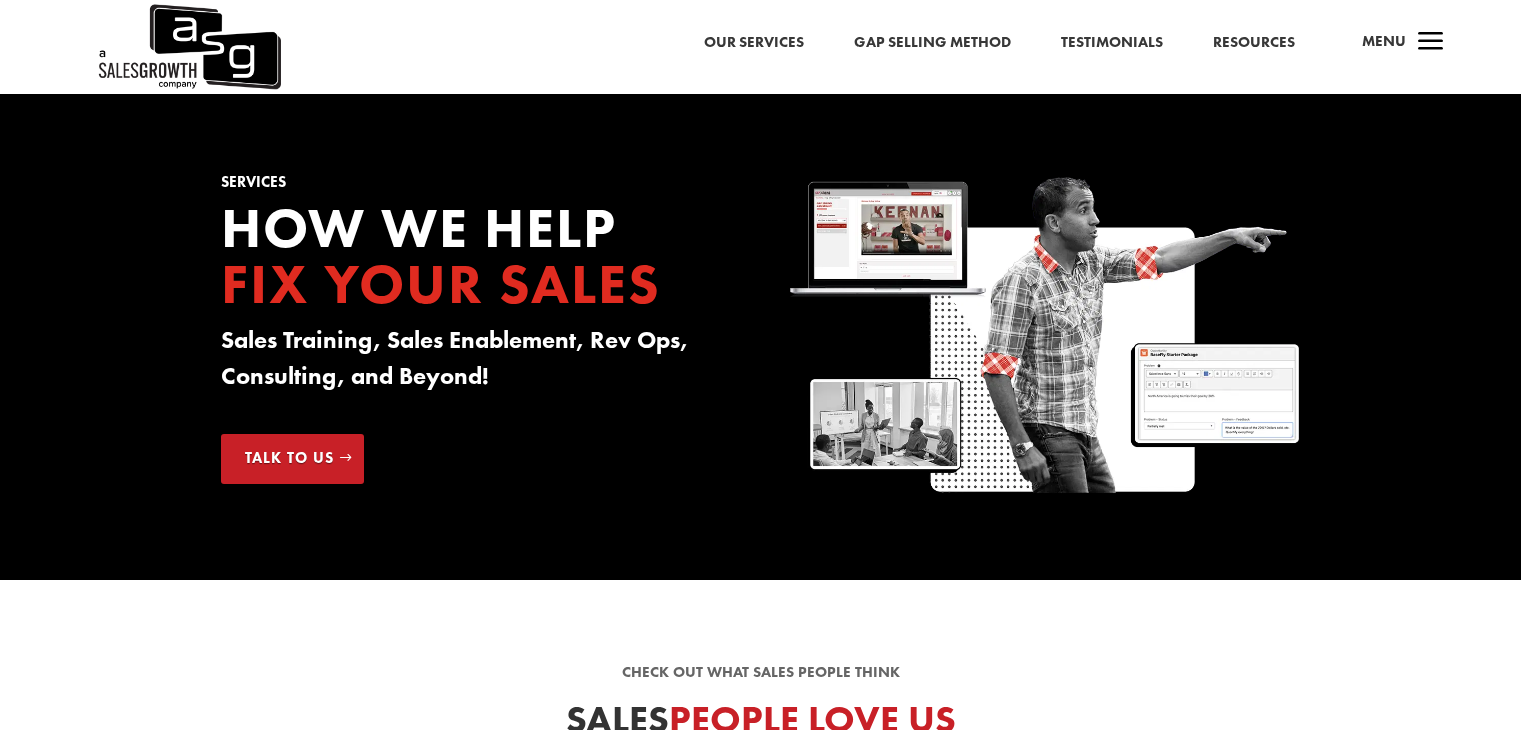 scroll, scrollTop: 0, scrollLeft: 0, axis: both 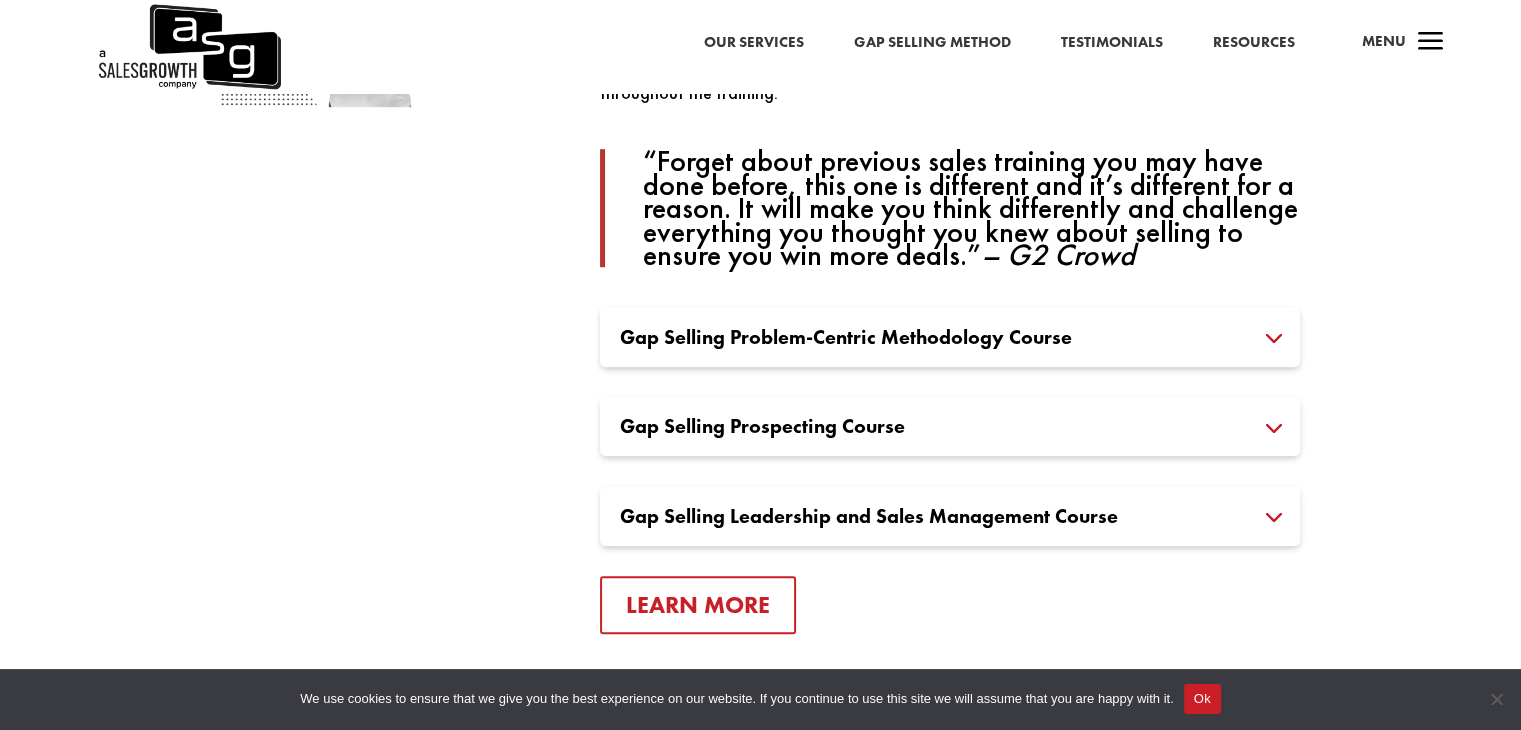 click on "Gap Selling Leadership and Sales Management Course" at bounding box center (950, 516) 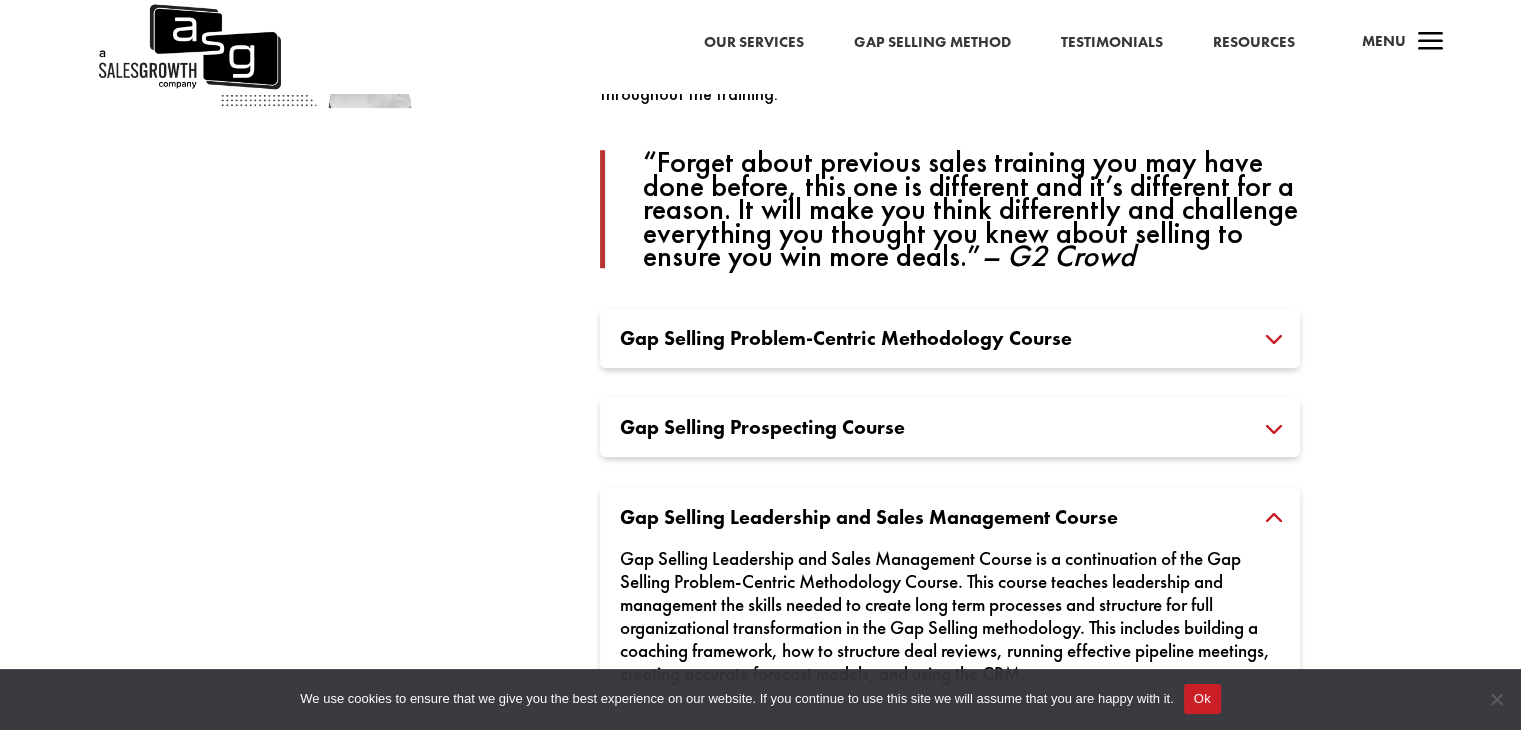 scroll, scrollTop: 1500, scrollLeft: 0, axis: vertical 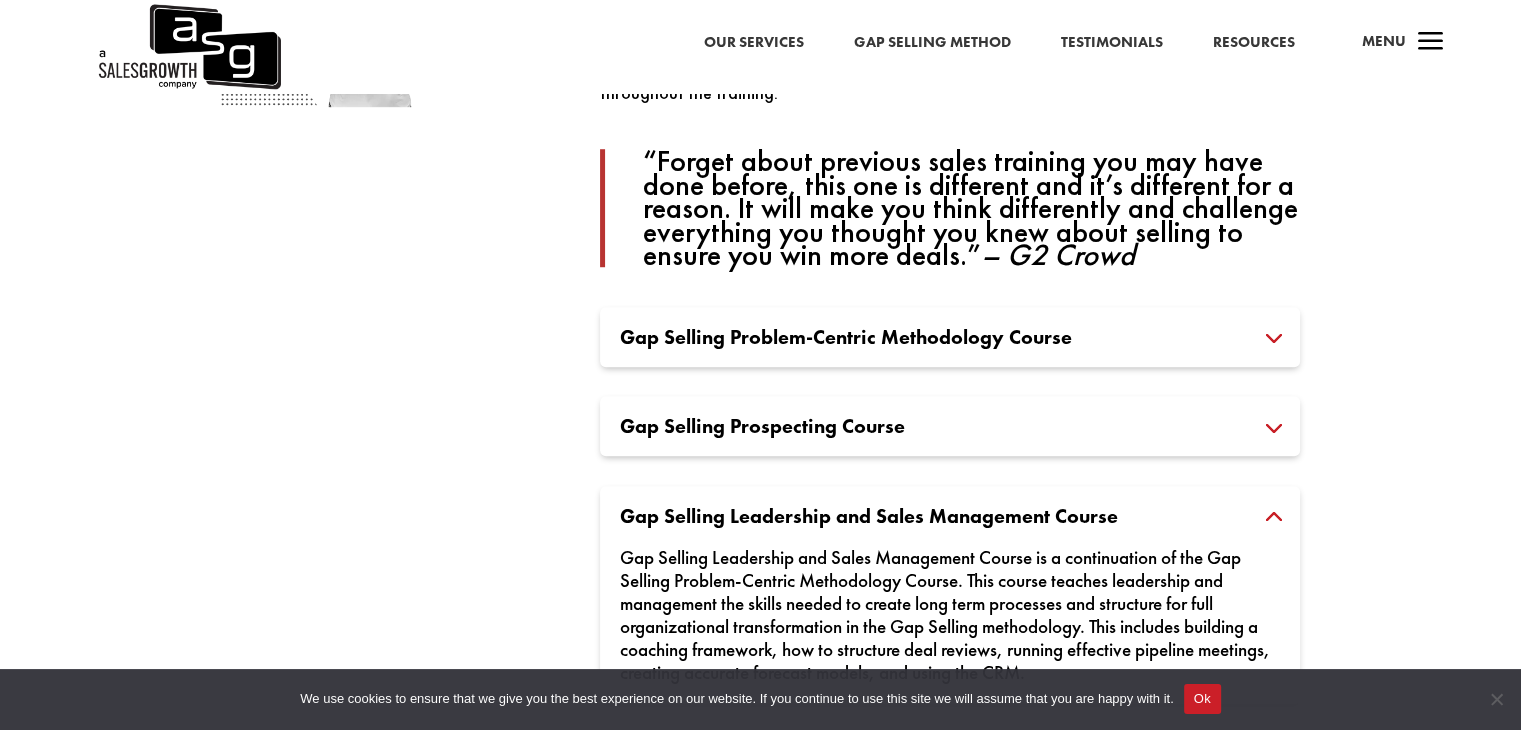 click on "Gap Selling Problem-Centric Methodology Course" at bounding box center (950, 337) 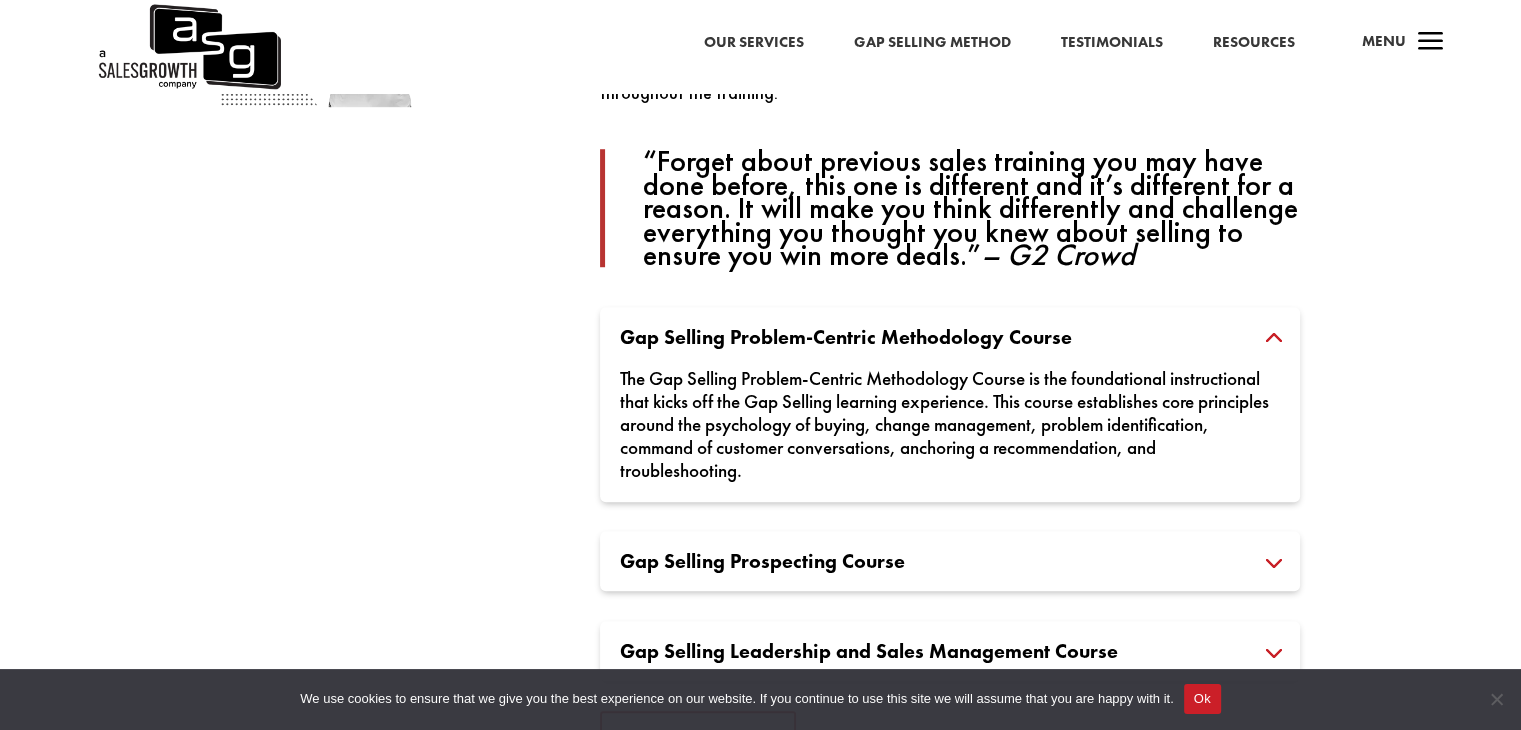 click on "Gap Selling Problem-Centric Methodology Course" at bounding box center [950, 337] 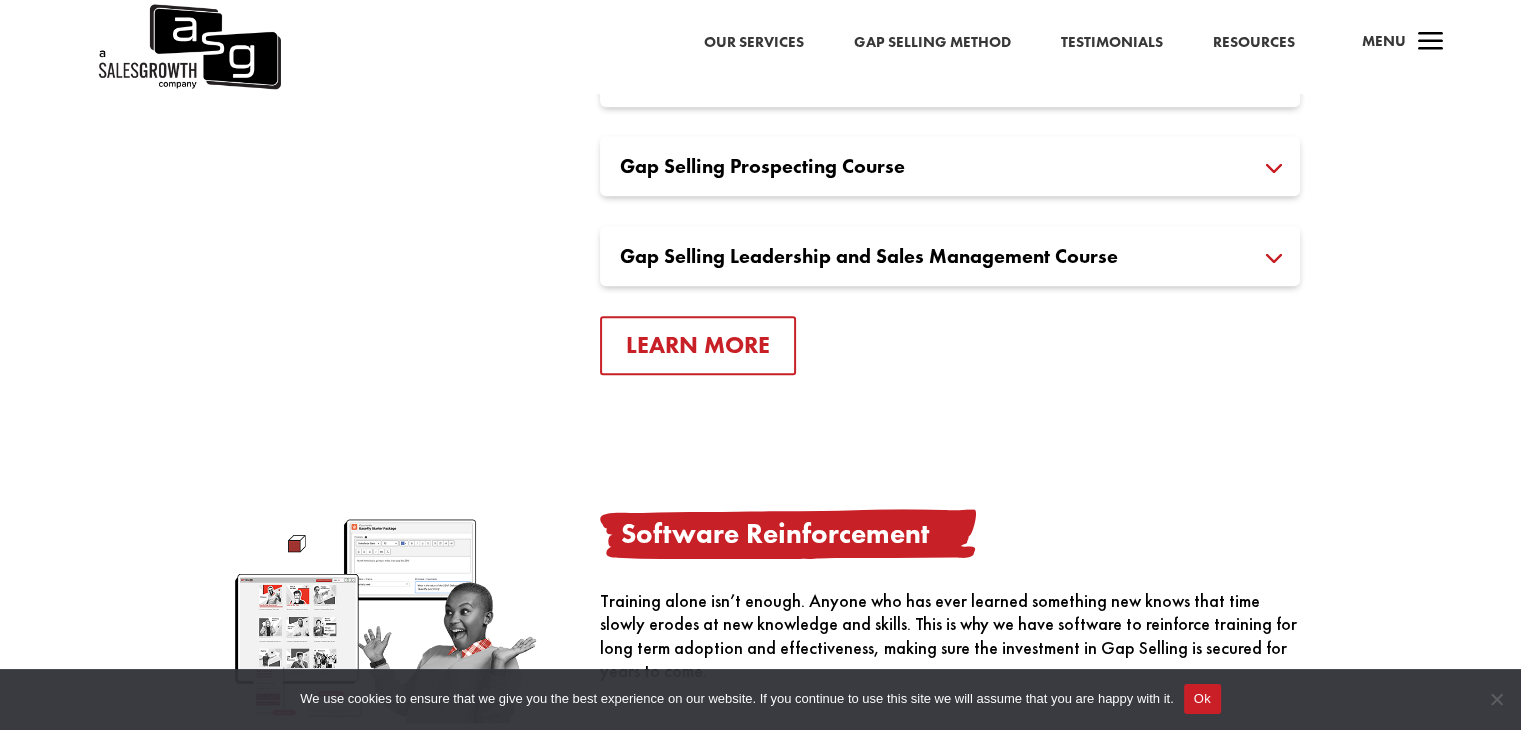 scroll, scrollTop: 1800, scrollLeft: 0, axis: vertical 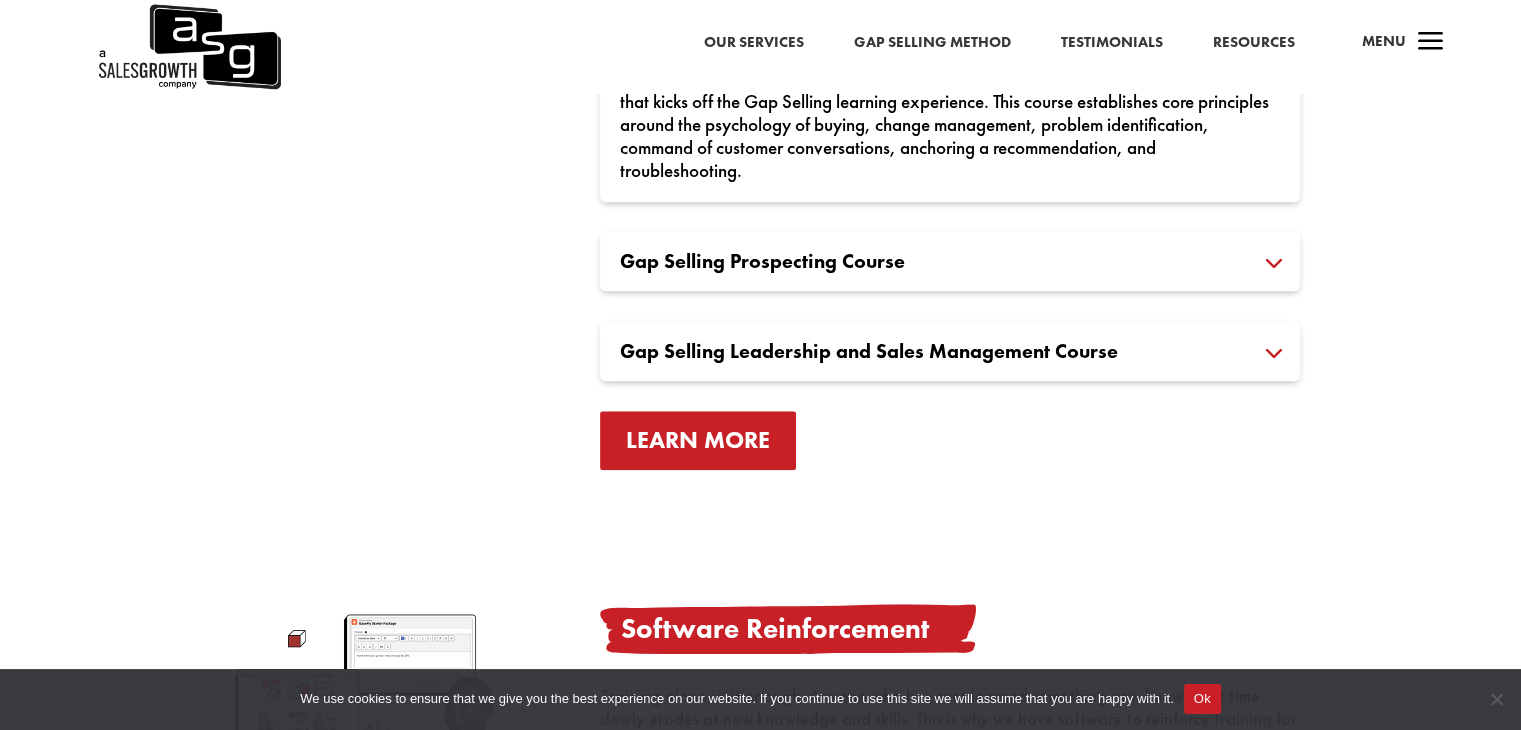 click on "Learn More" at bounding box center [698, 440] 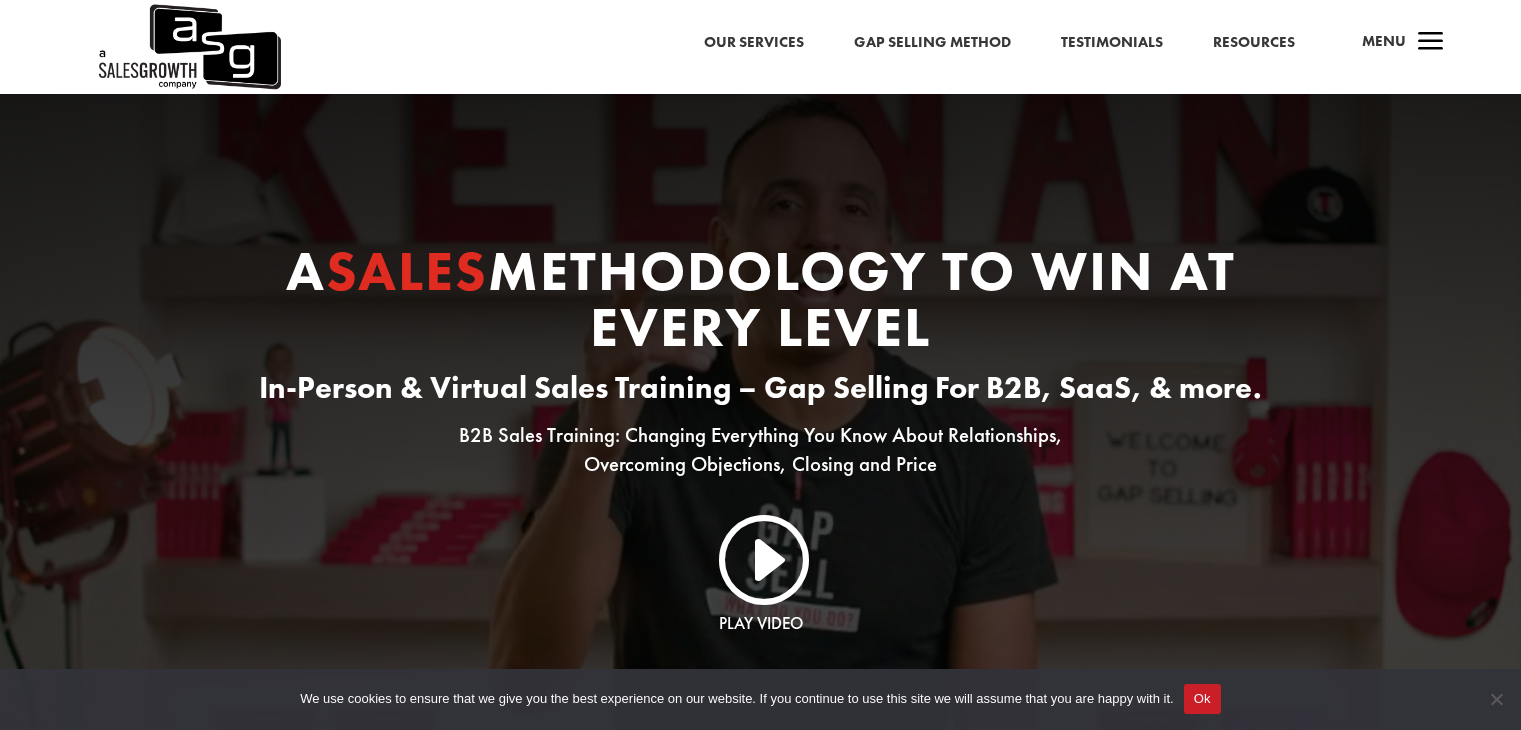 scroll, scrollTop: 0, scrollLeft: 0, axis: both 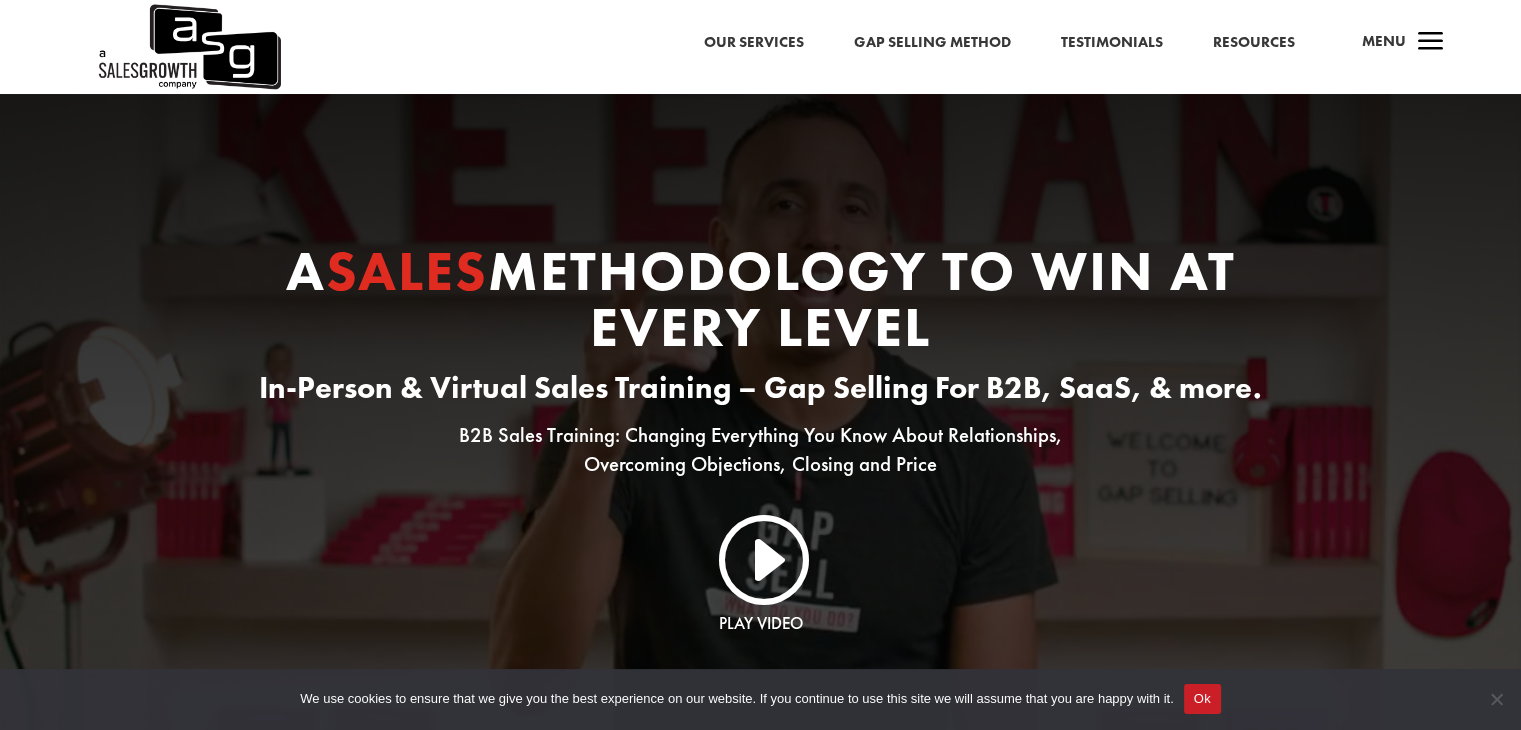click on "I" at bounding box center (761, 557) 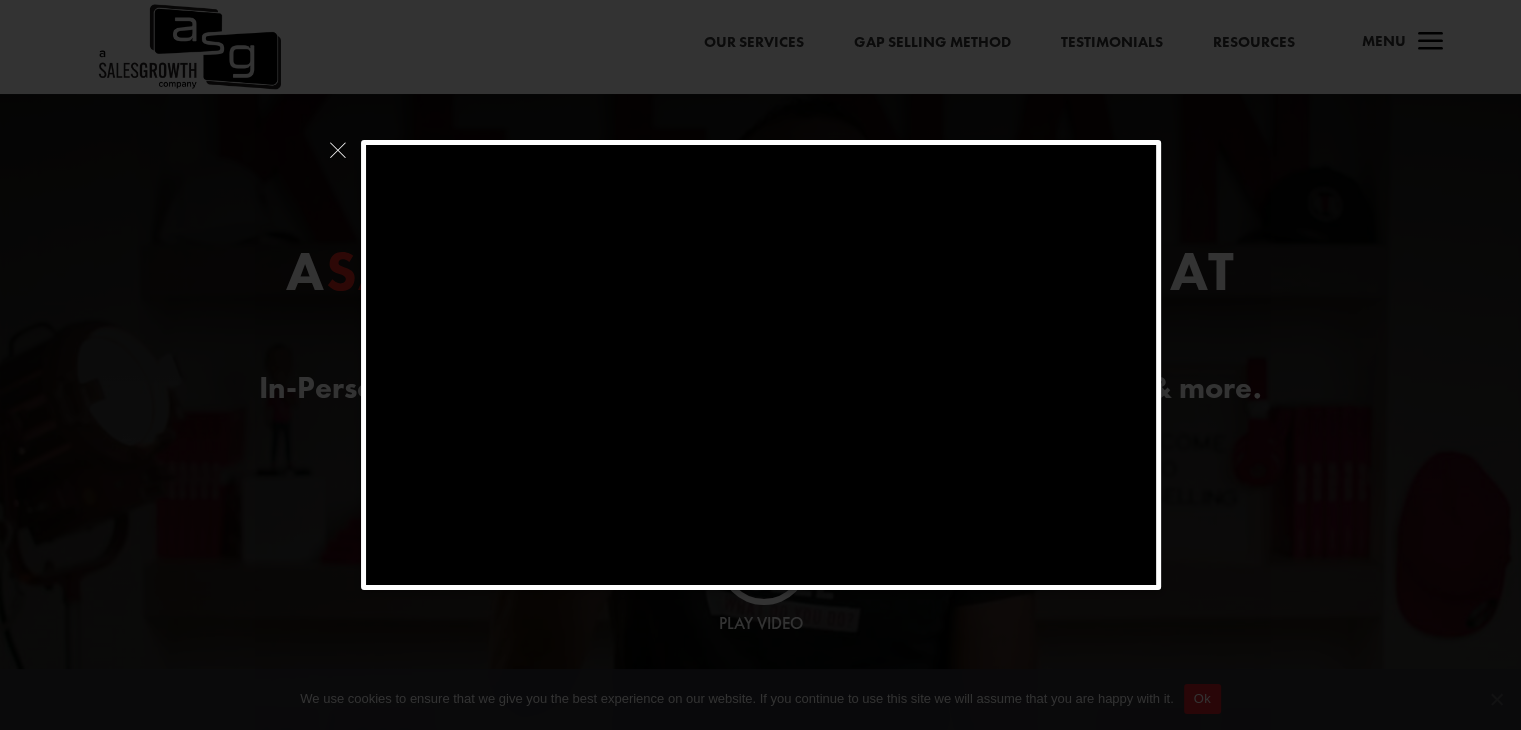 click at bounding box center [760, 365] 